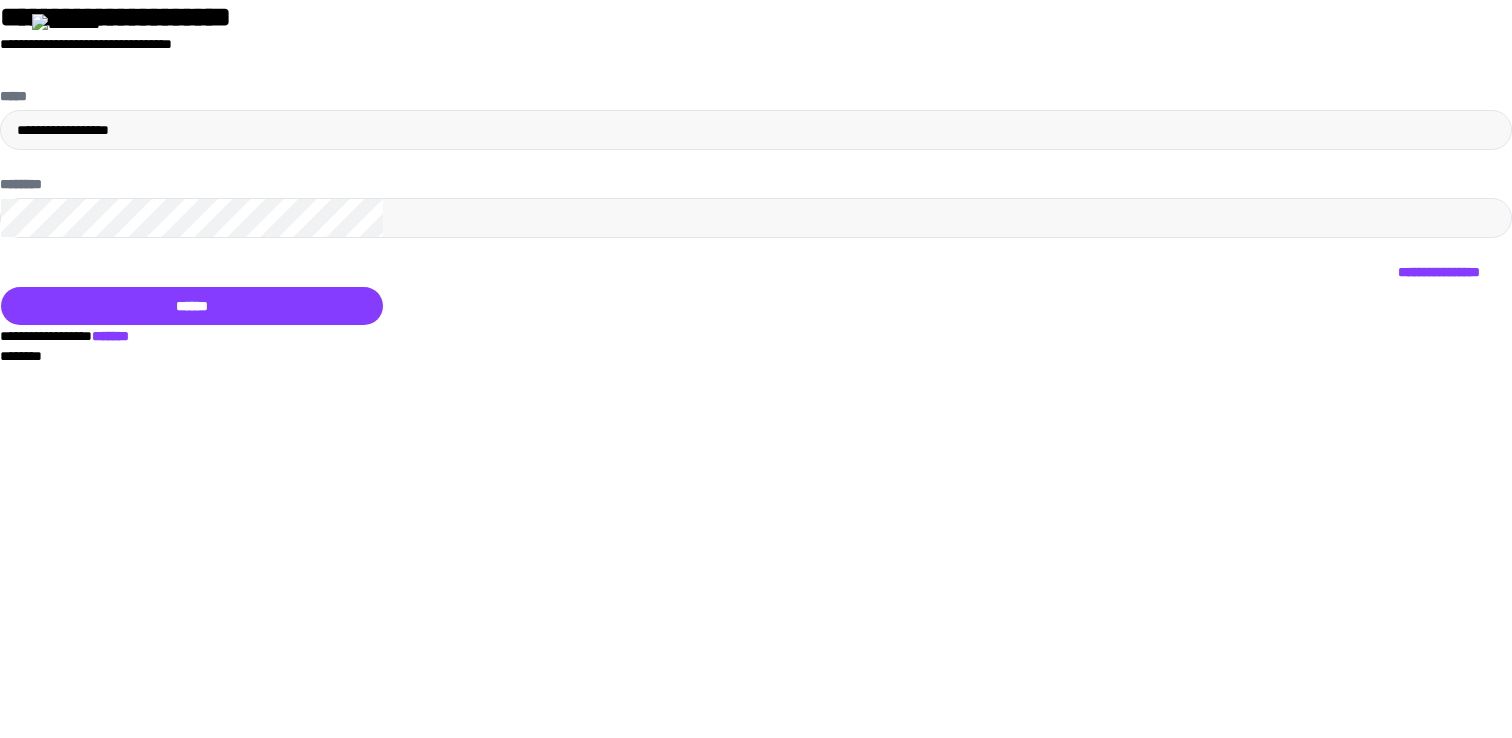 scroll, scrollTop: 0, scrollLeft: 0, axis: both 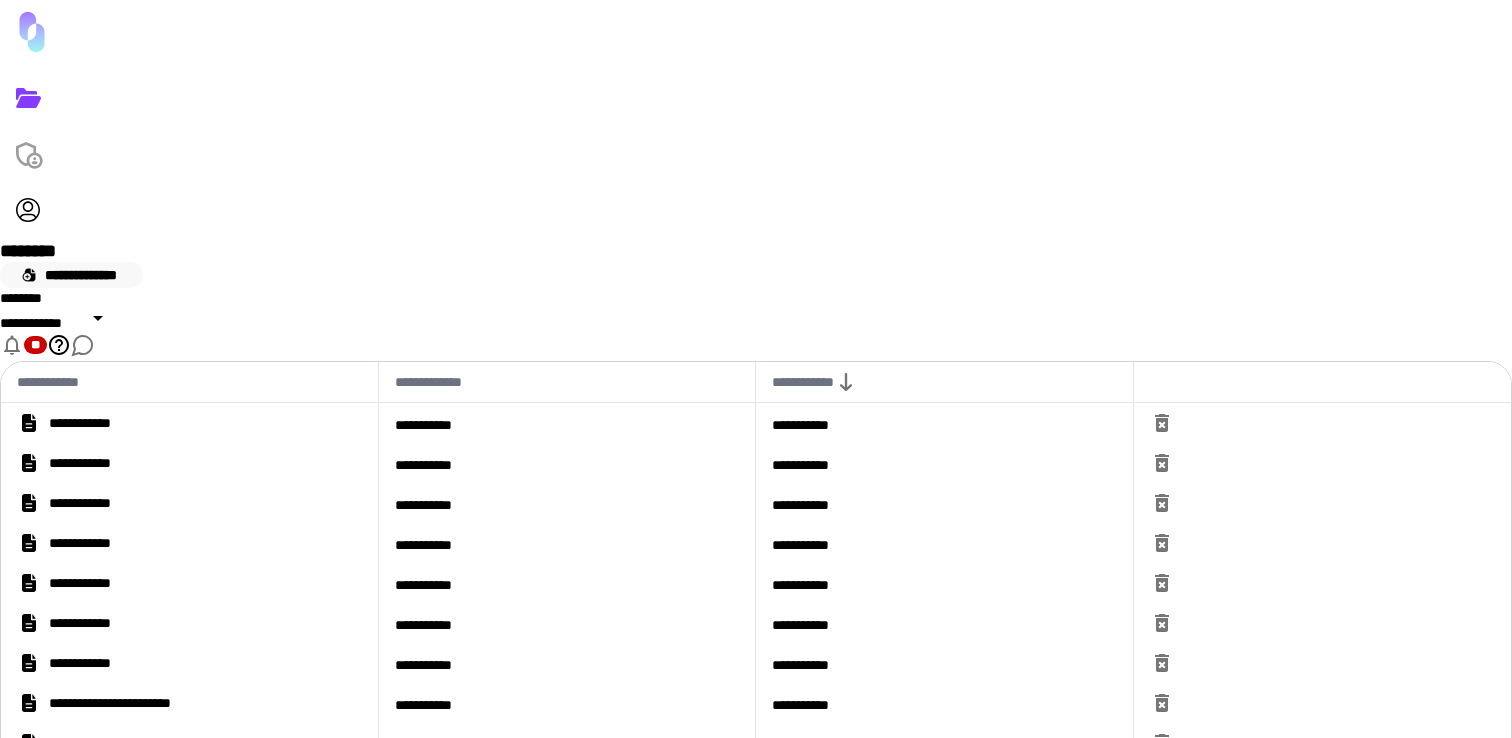 click on "**********" at bounding box center [71, 275] 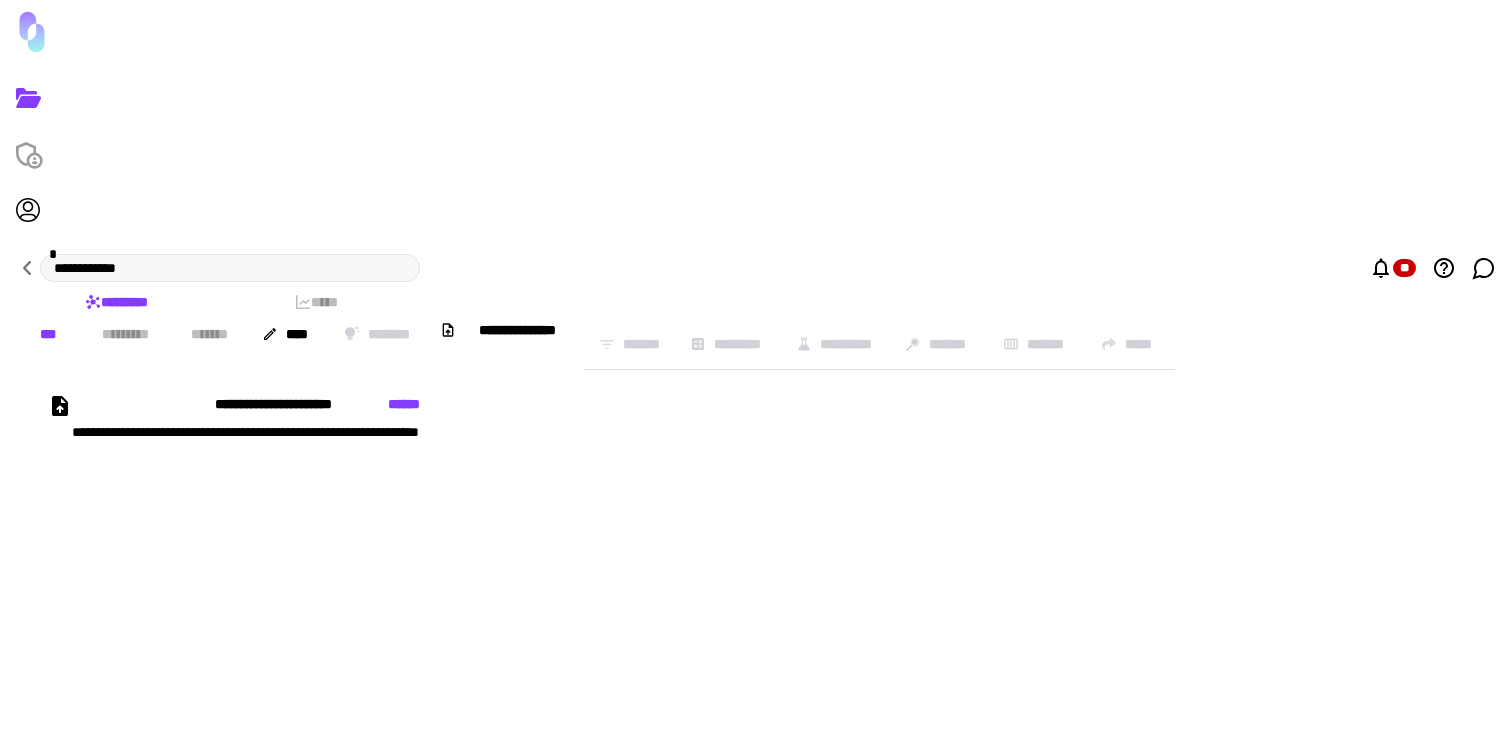 click on "**********" at bounding box center [410, 484] 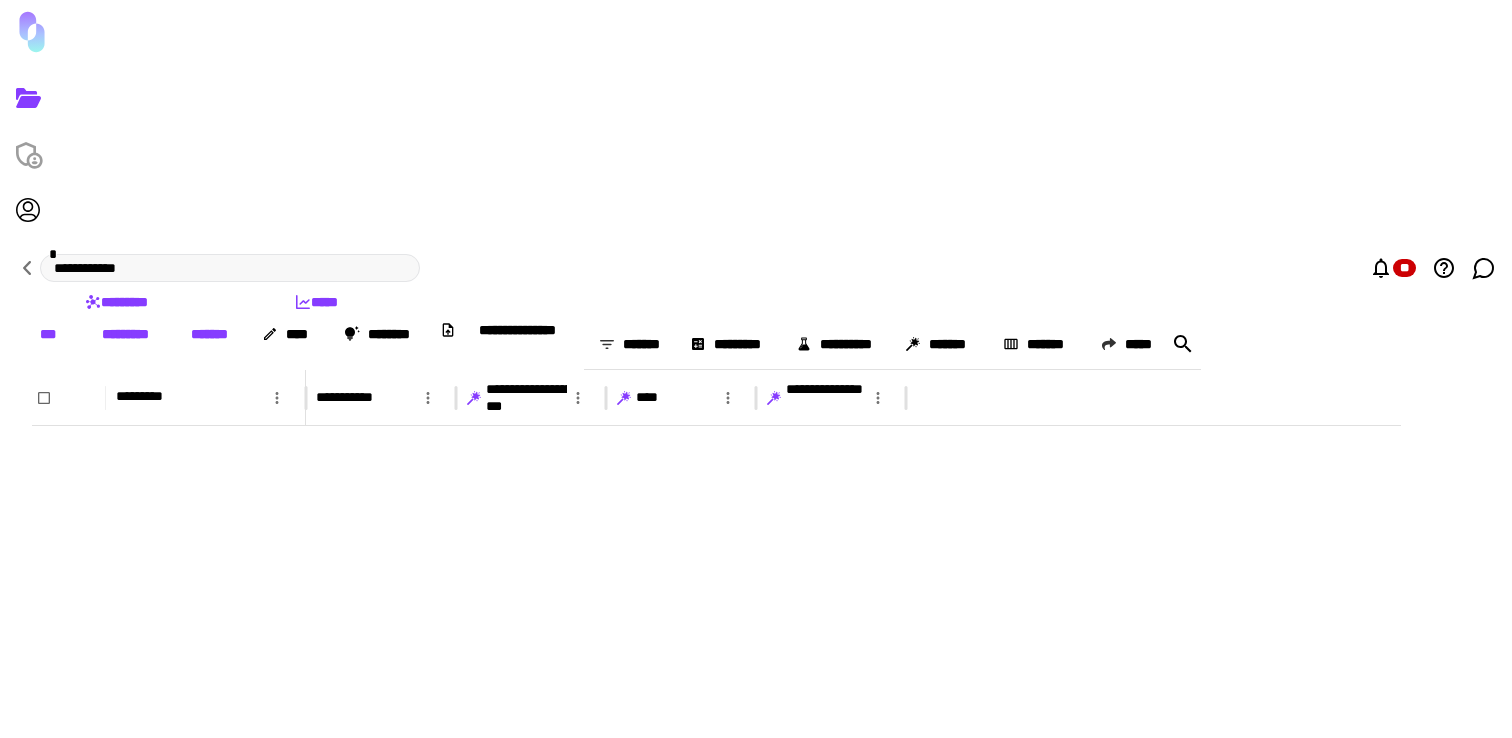 scroll, scrollTop: 2852, scrollLeft: 0, axis: vertical 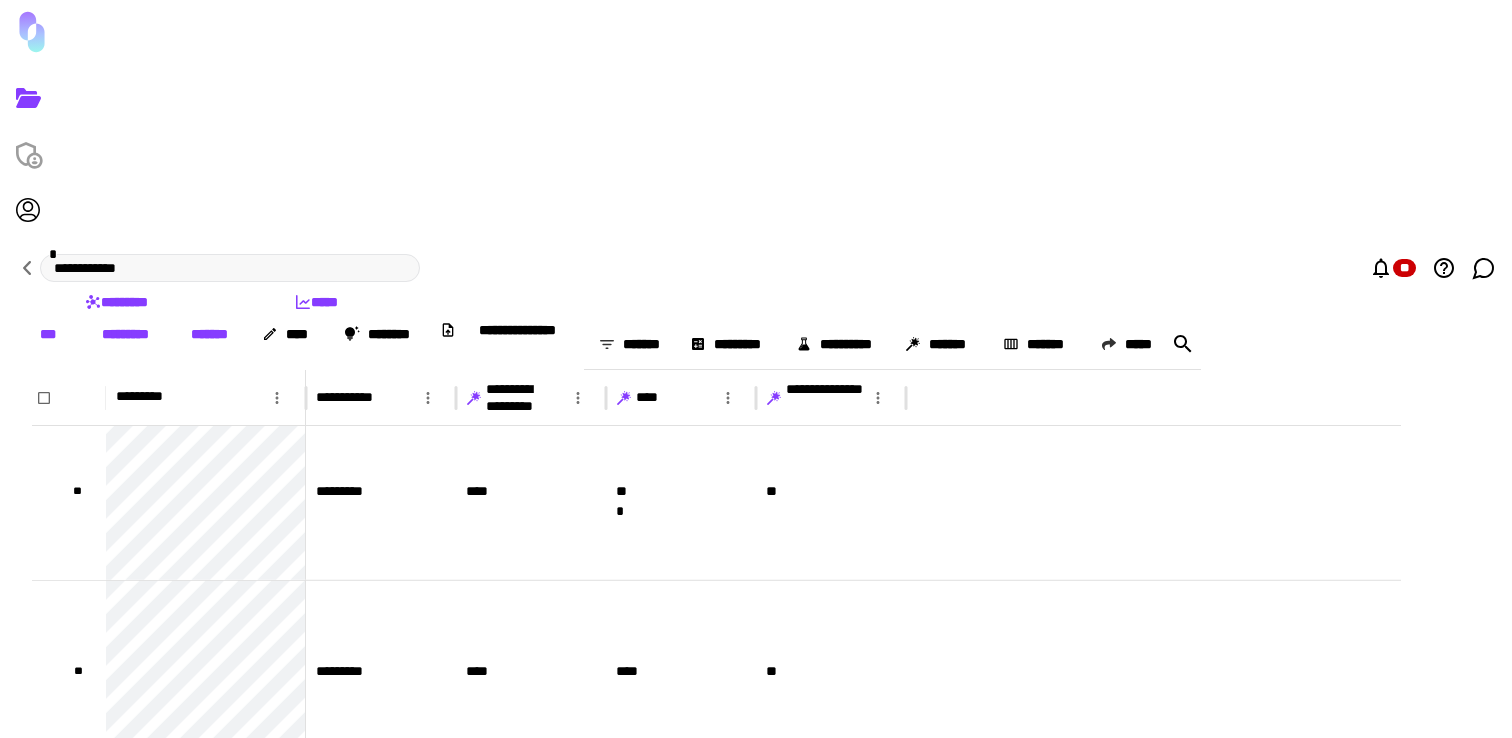 click 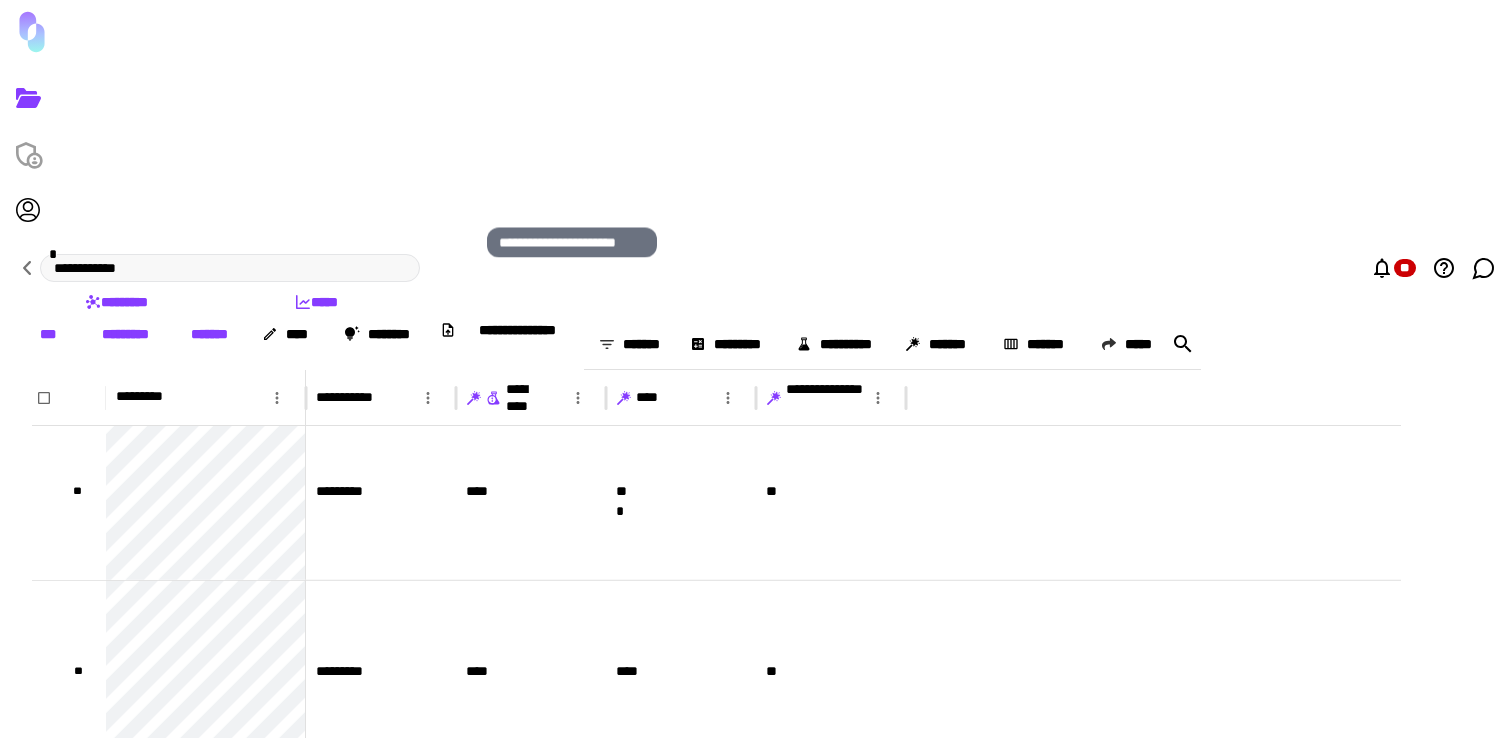 click 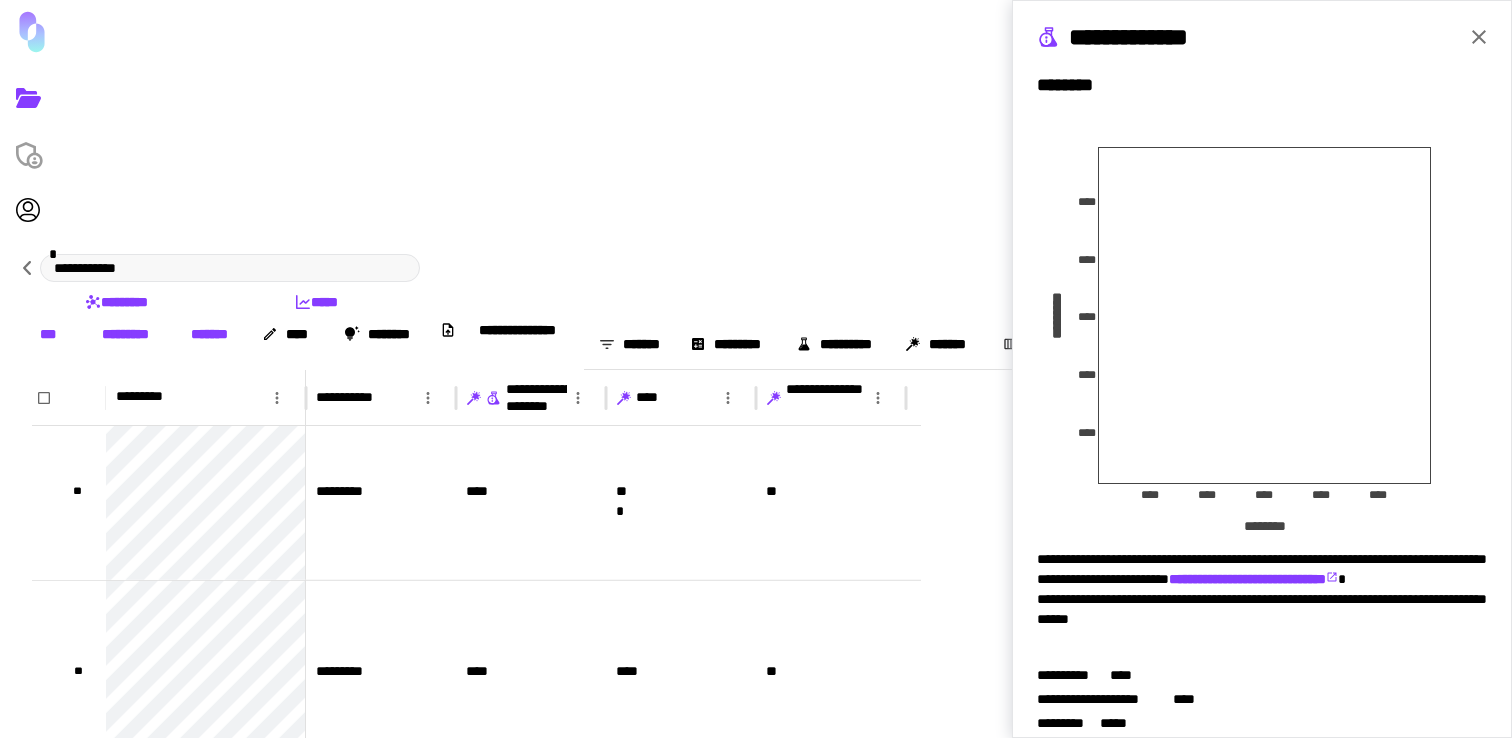 scroll, scrollTop: 341, scrollLeft: 0, axis: vertical 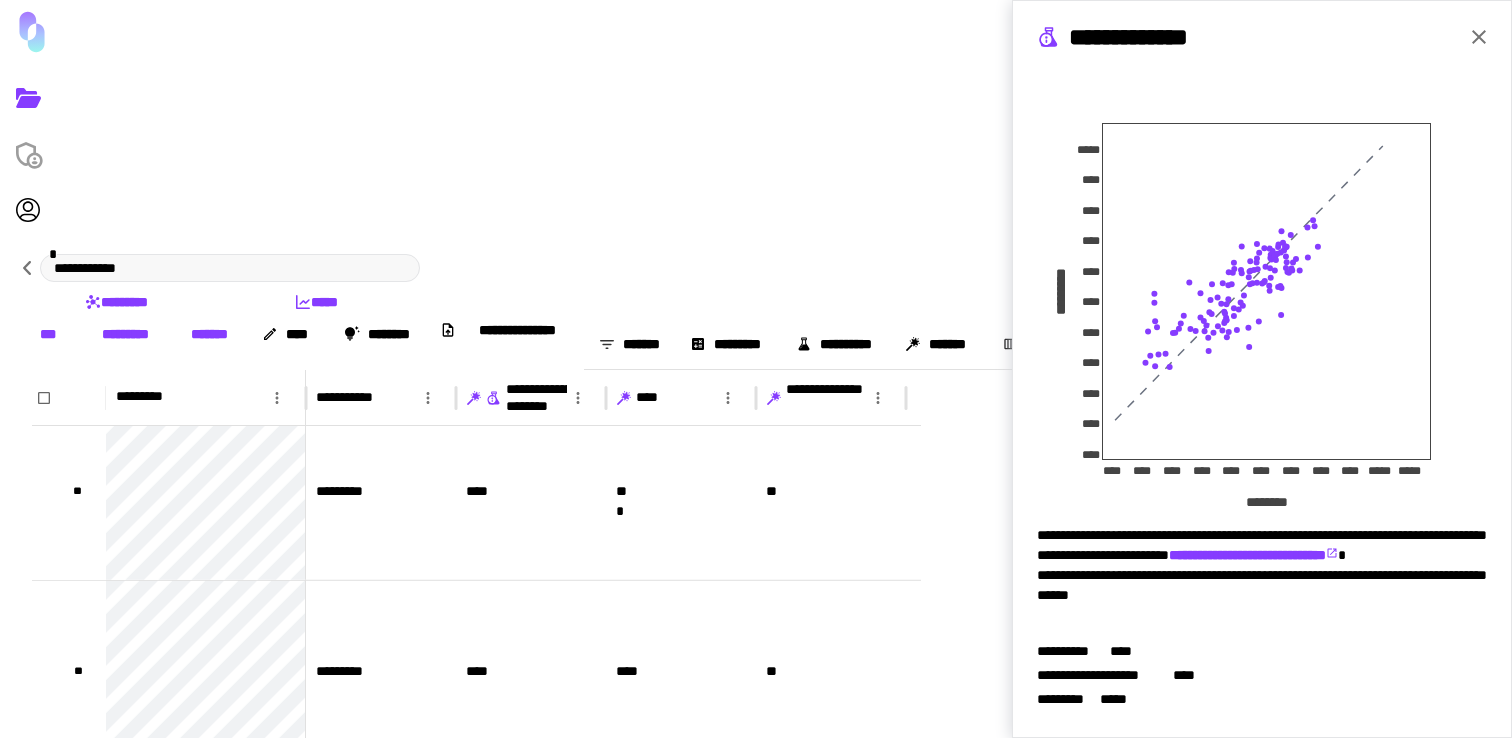 click 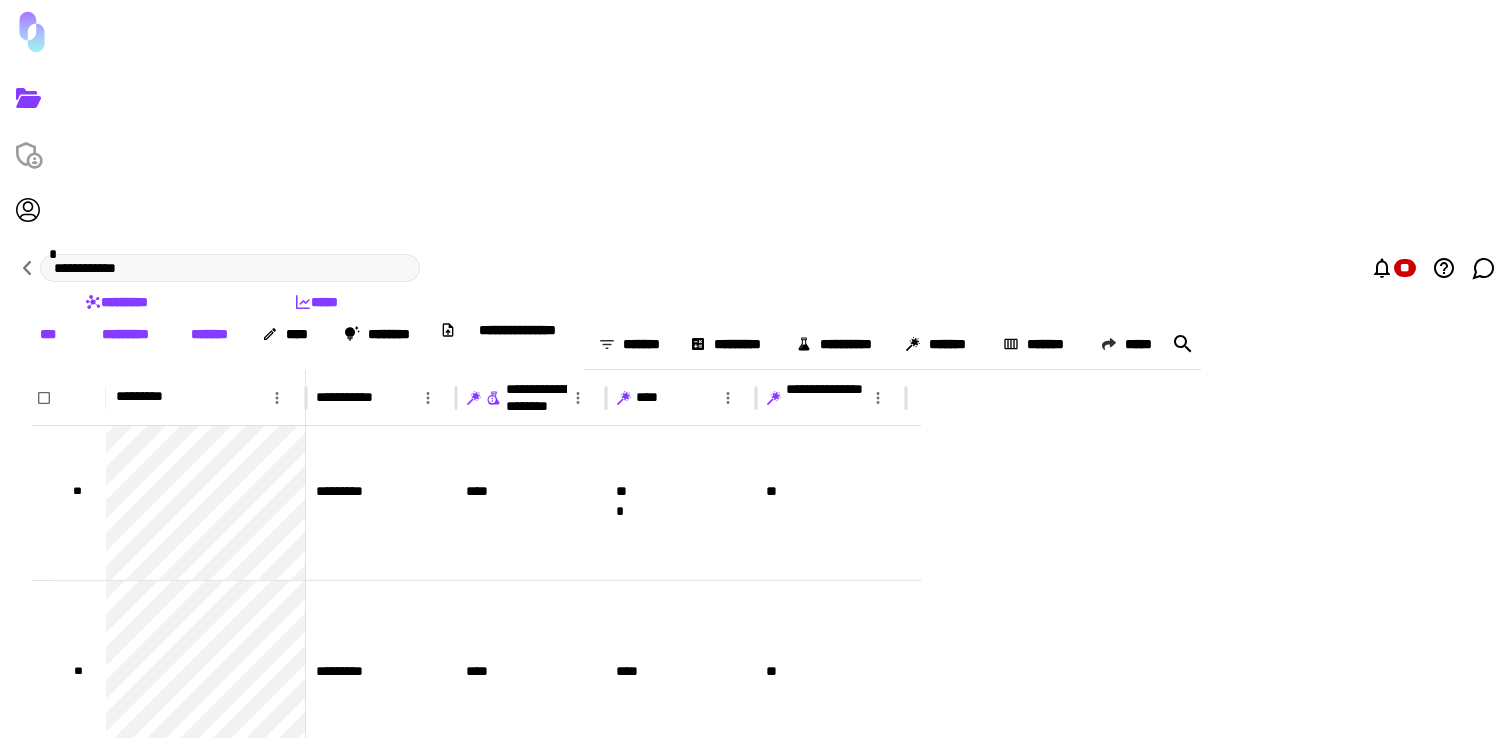 scroll, scrollTop: 0, scrollLeft: 0, axis: both 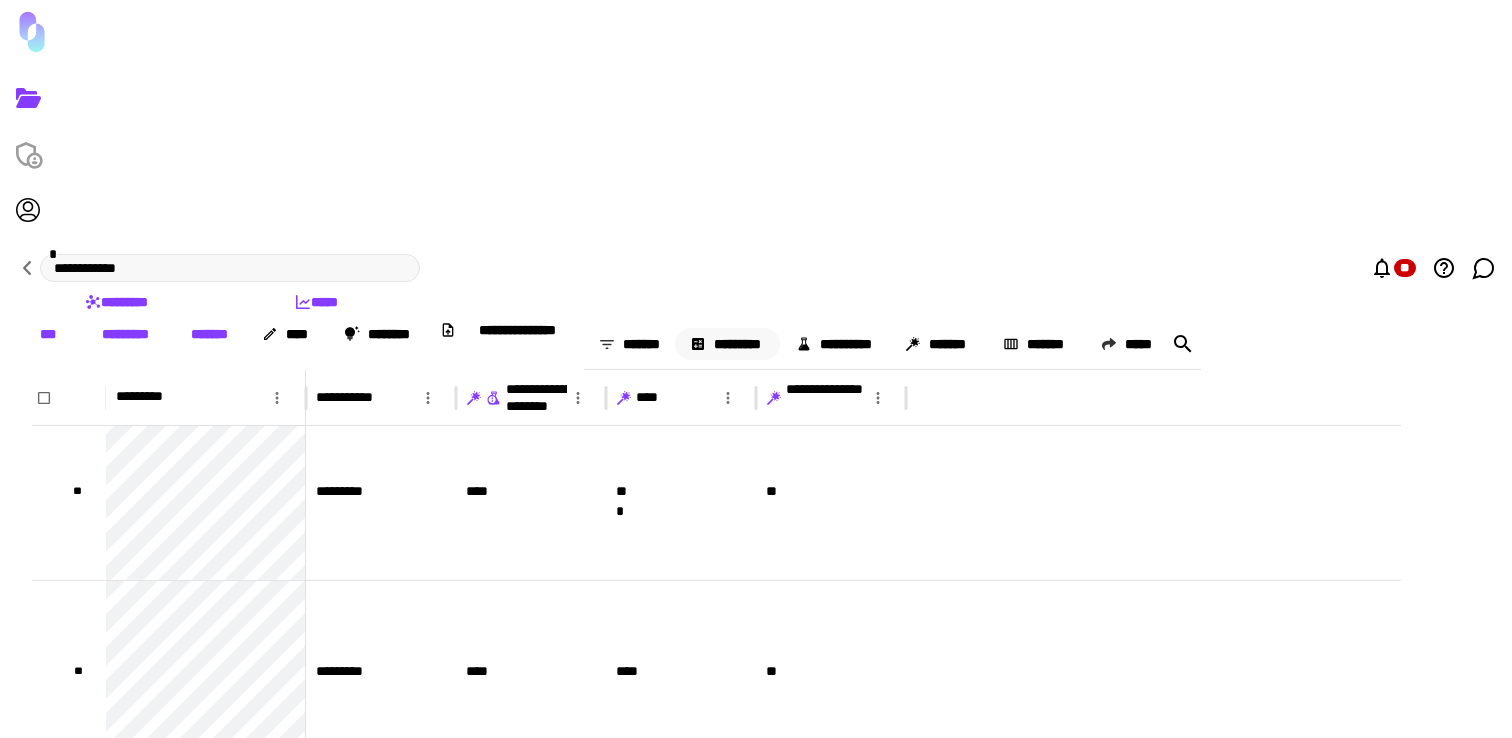 click on "*********" at bounding box center (727, 344) 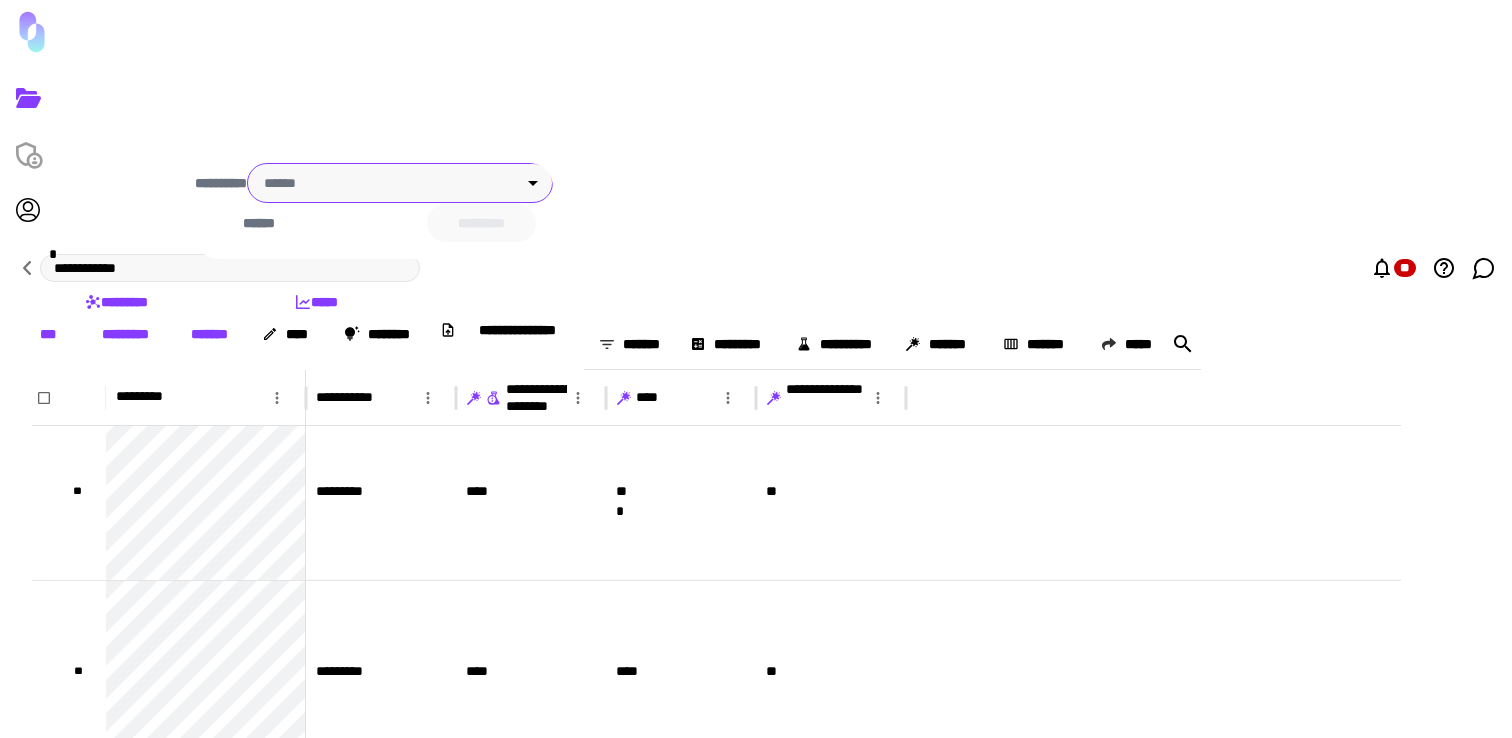 click on "**********" at bounding box center [756, 369] 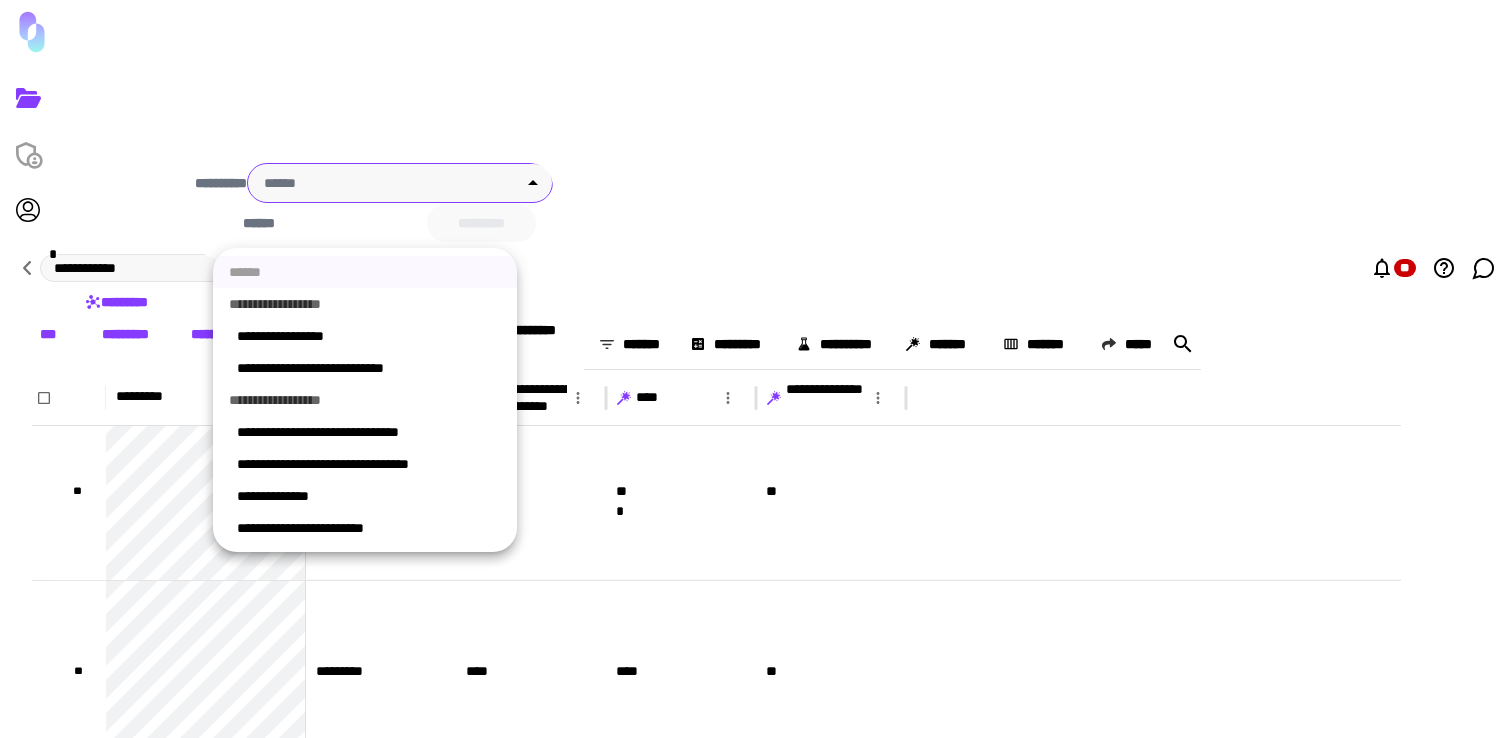click on "**********" at bounding box center (369, 528) 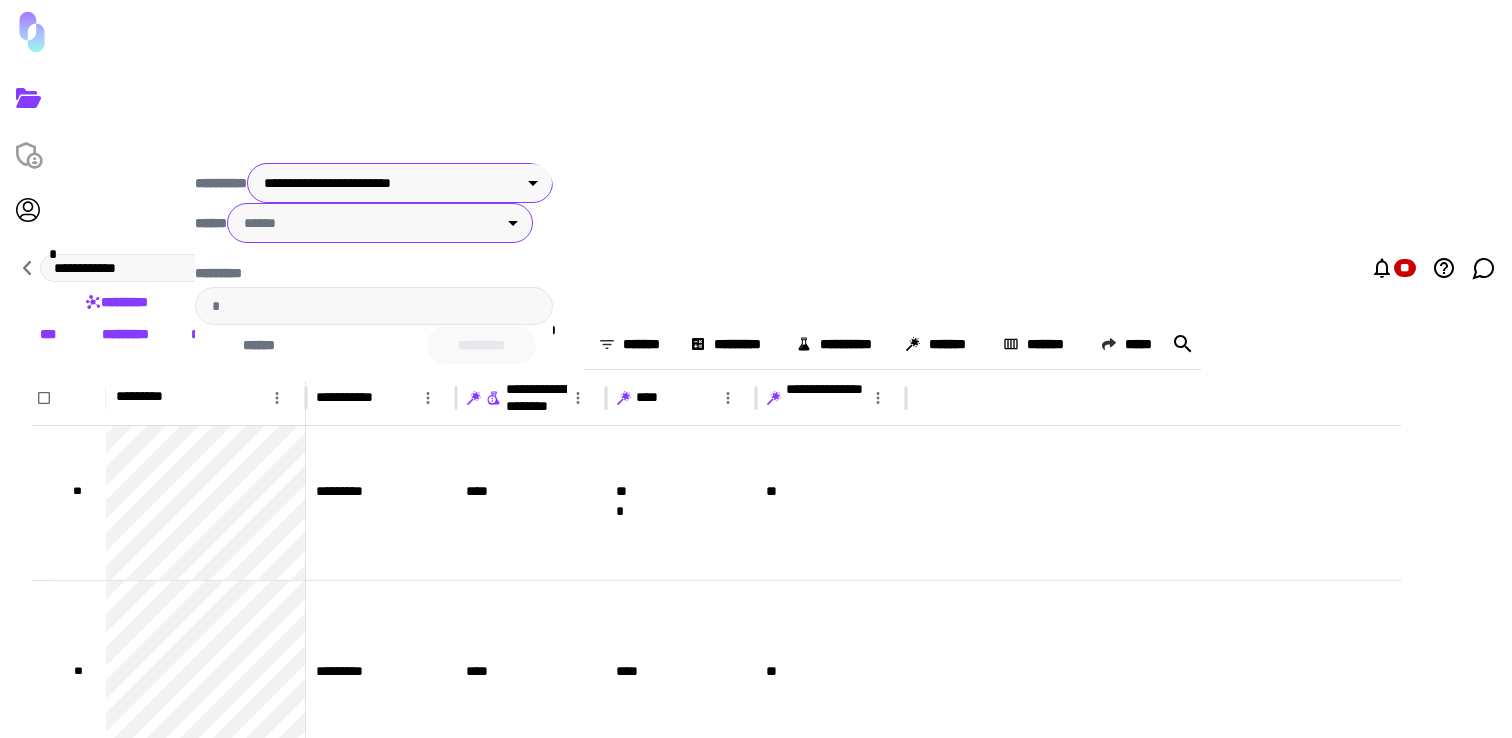 click on "**********" at bounding box center (756, 369) 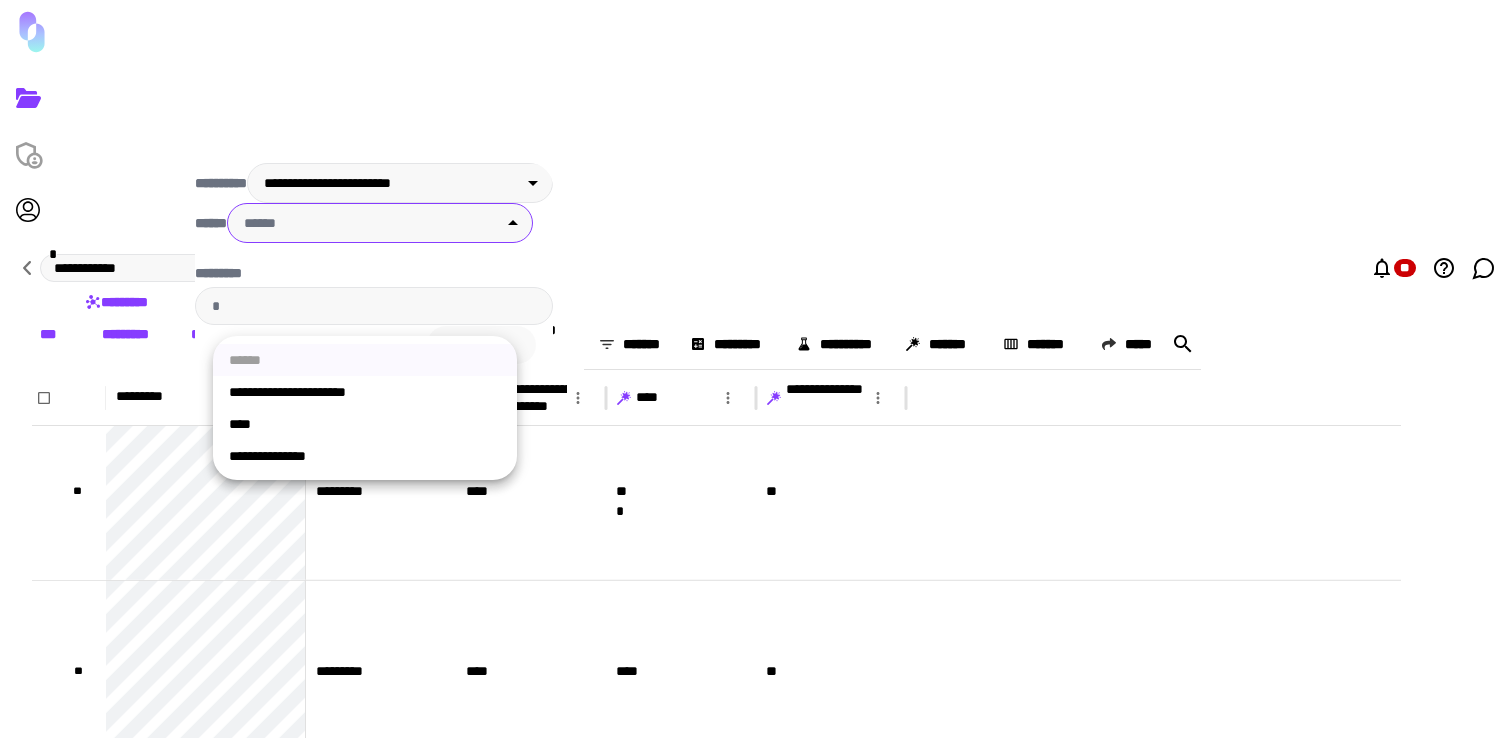 click on "**********" at bounding box center [365, 456] 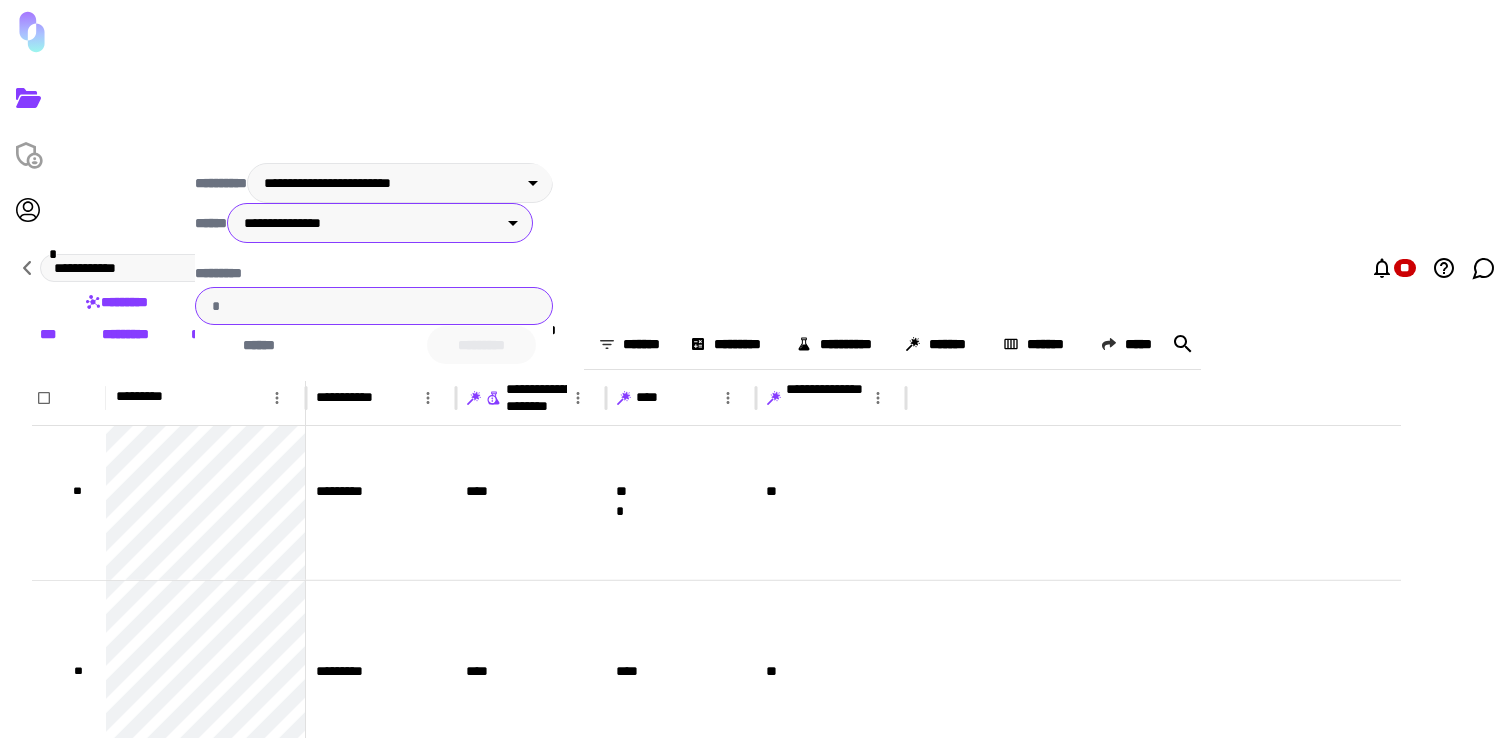 click on "*********" at bounding box center [374, 306] 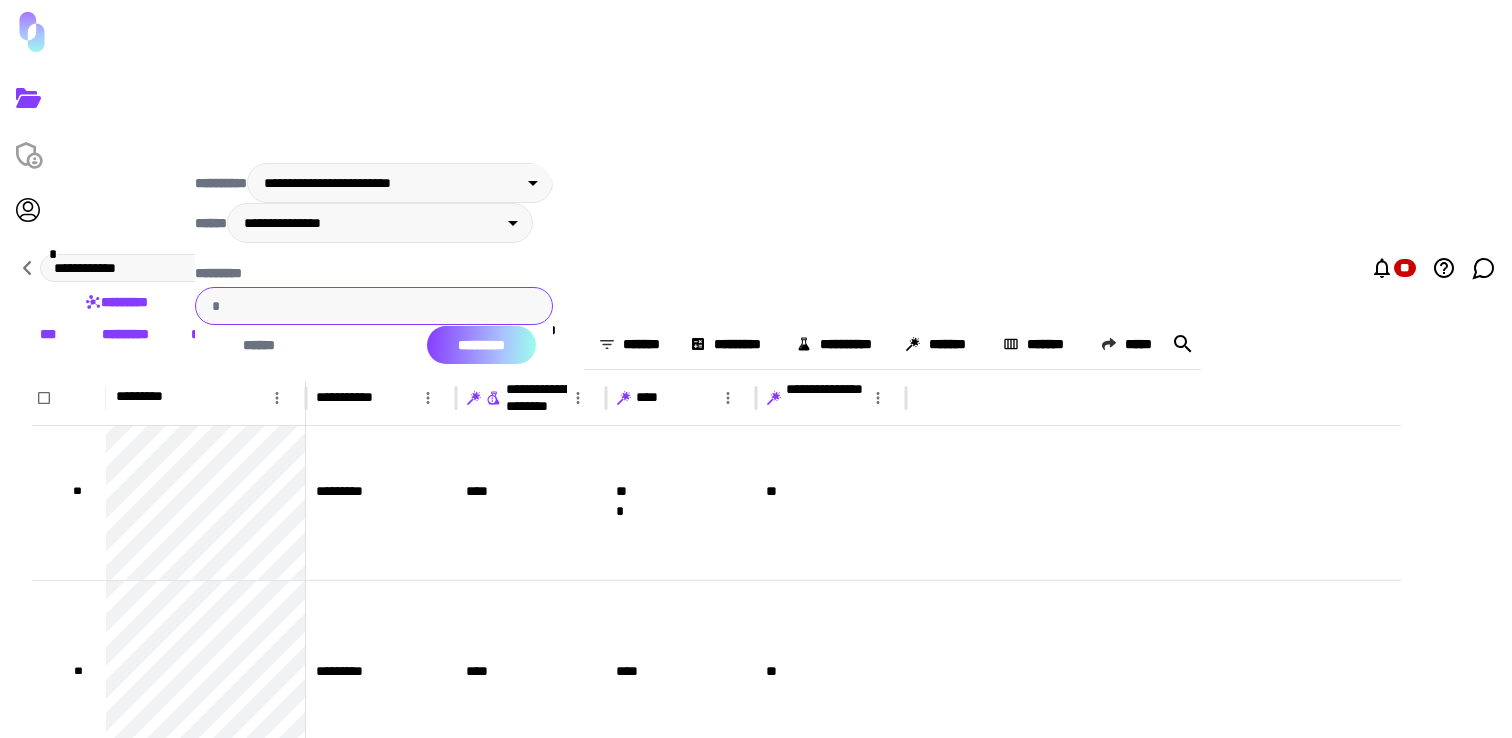 type on "***" 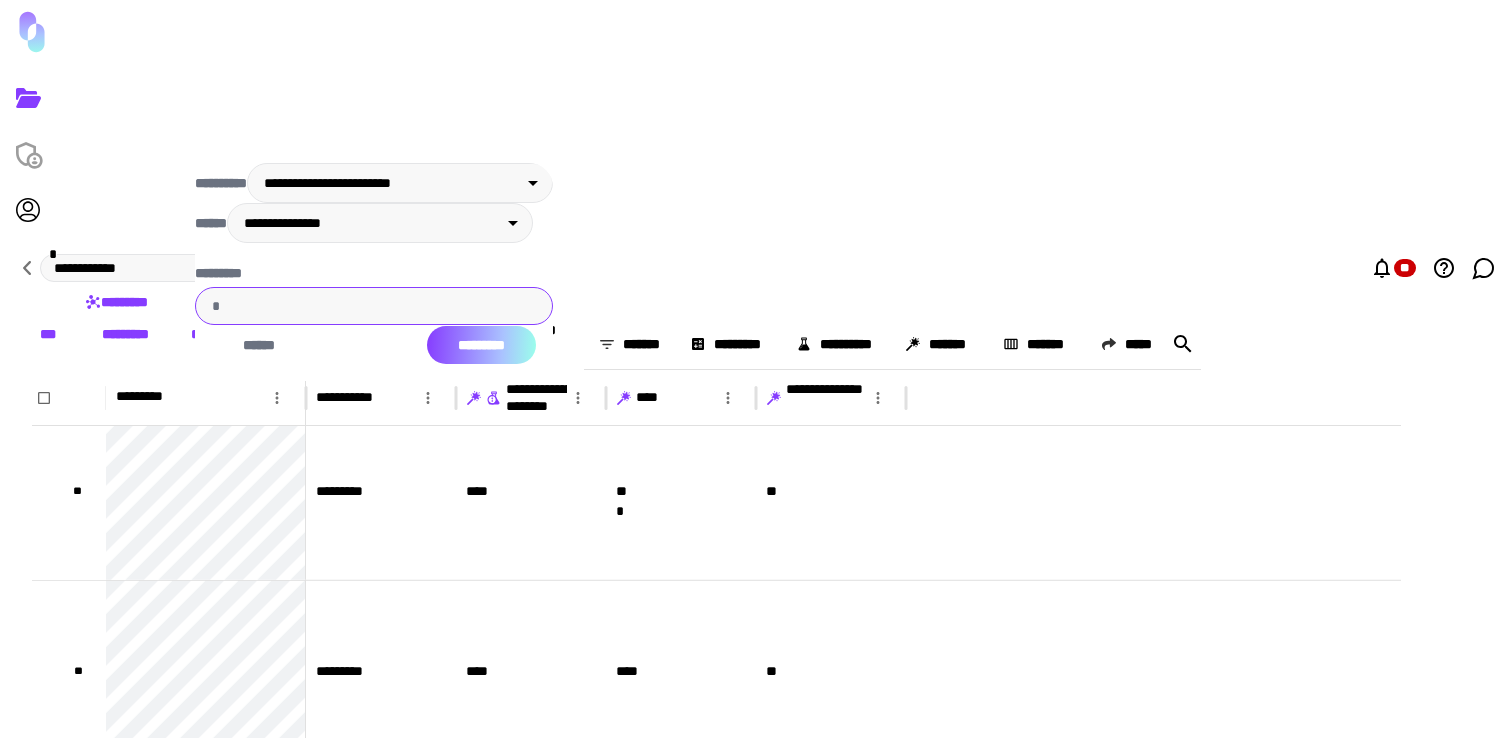 click on "*********" at bounding box center [481, 345] 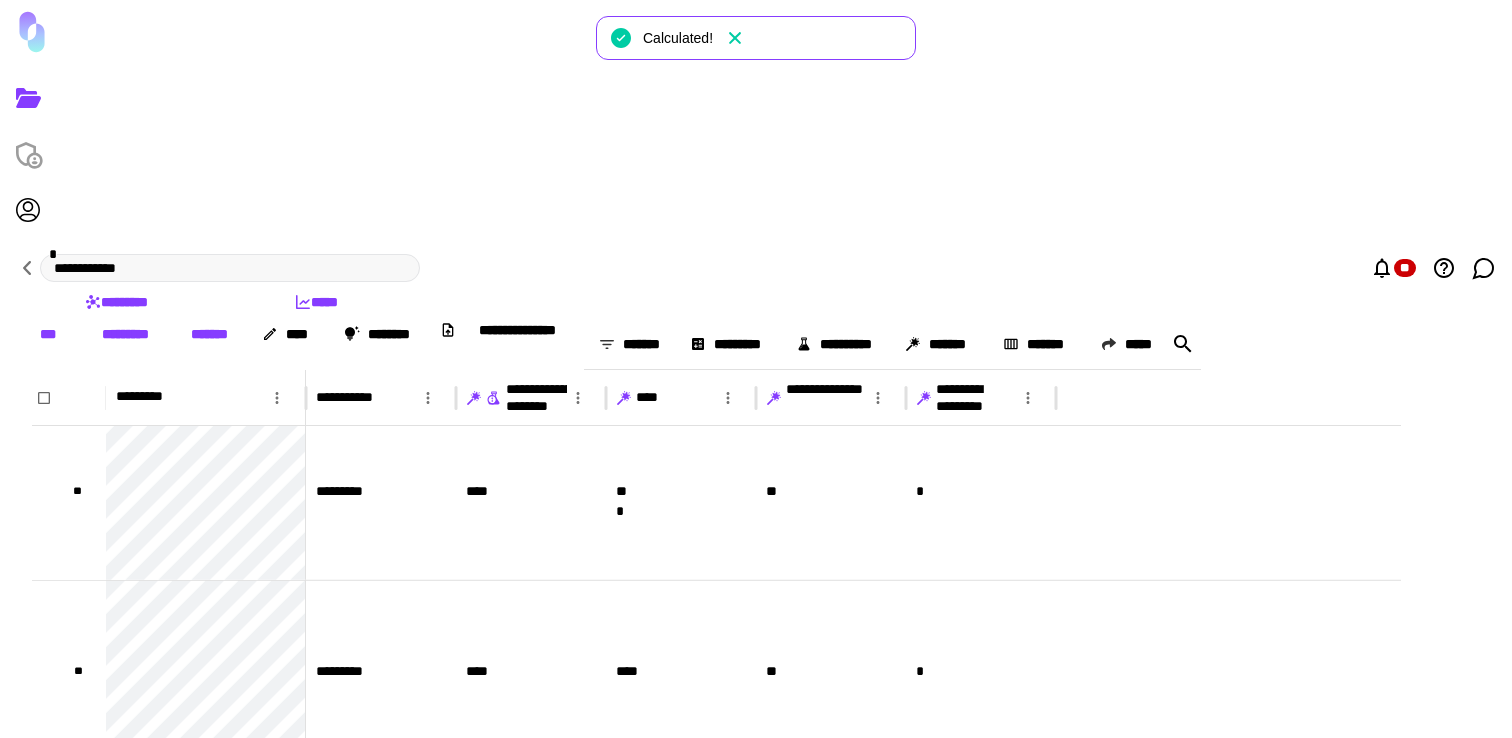 click 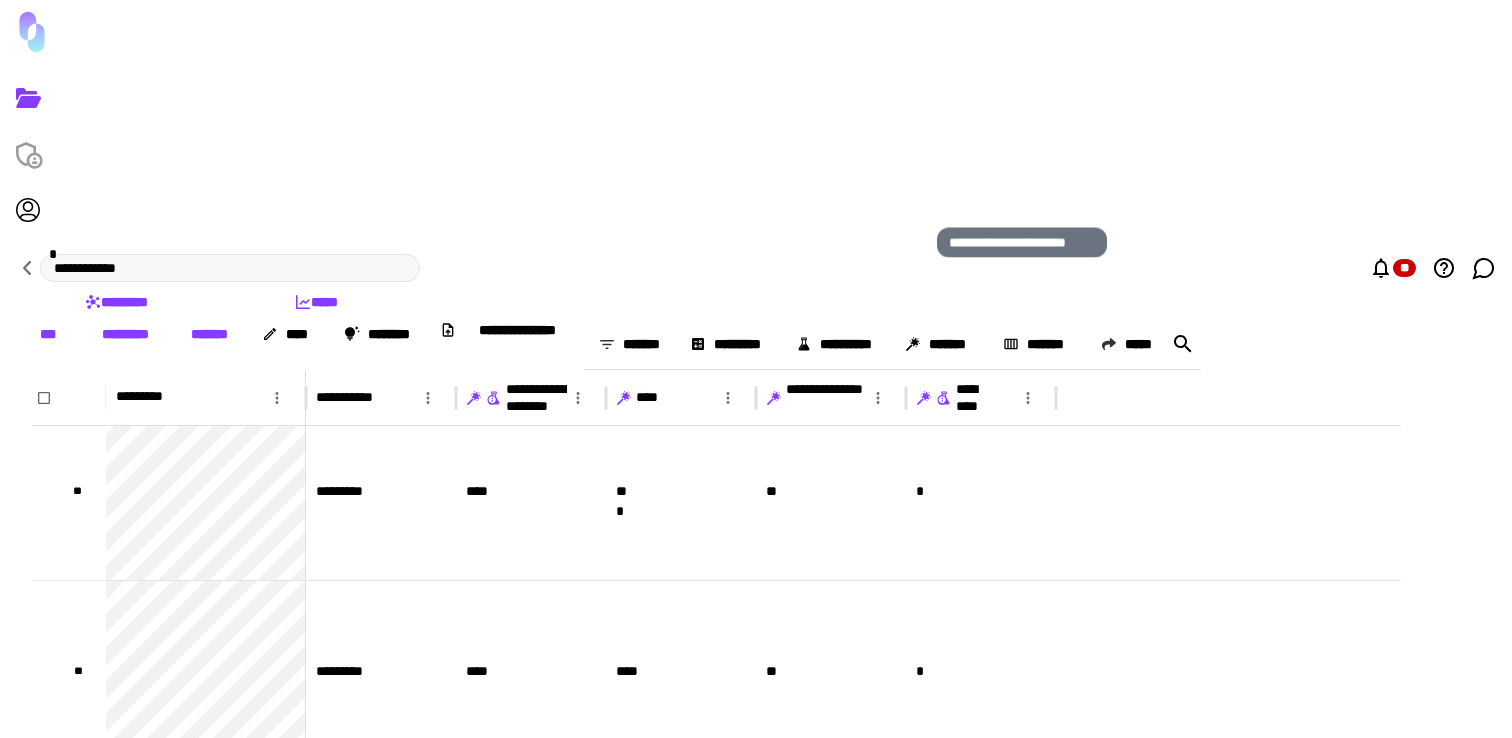 click 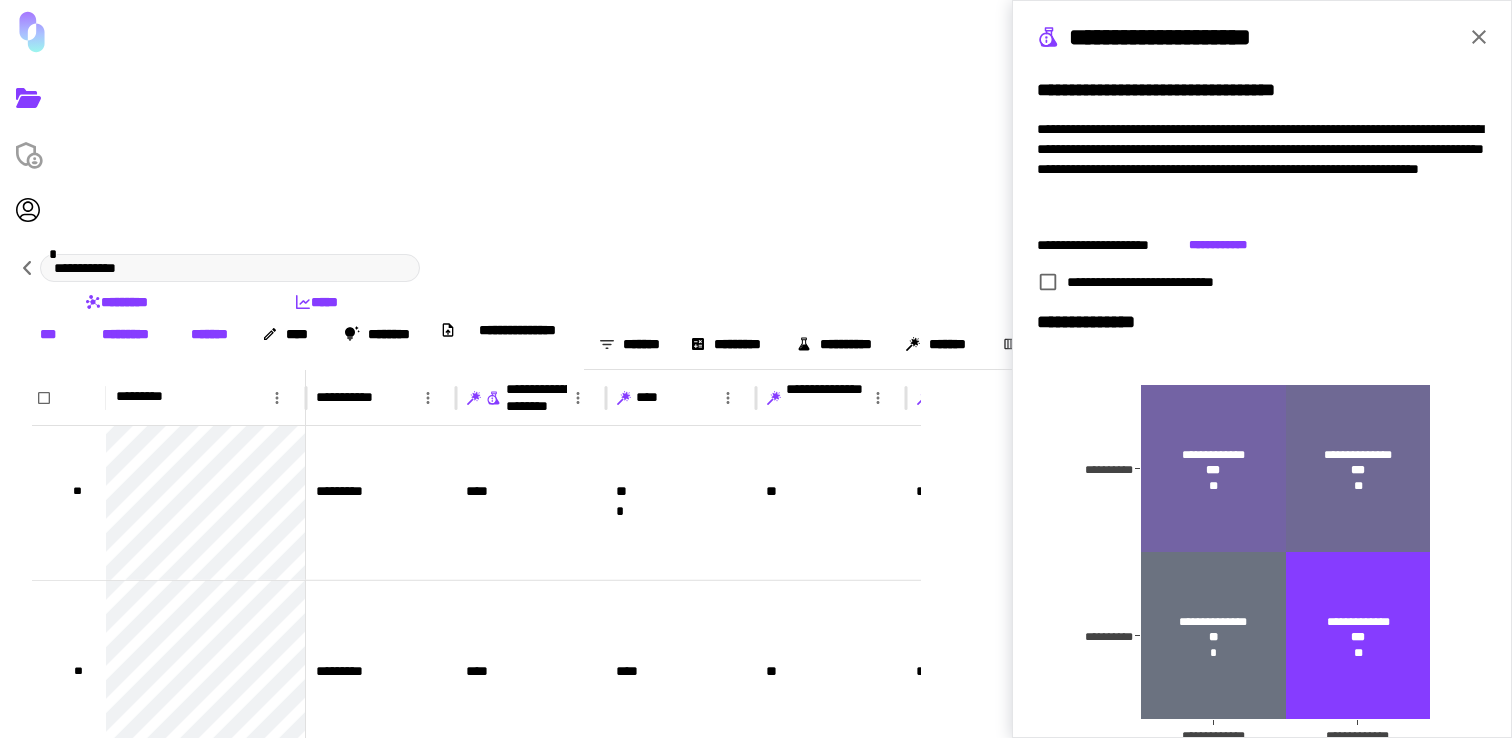 click 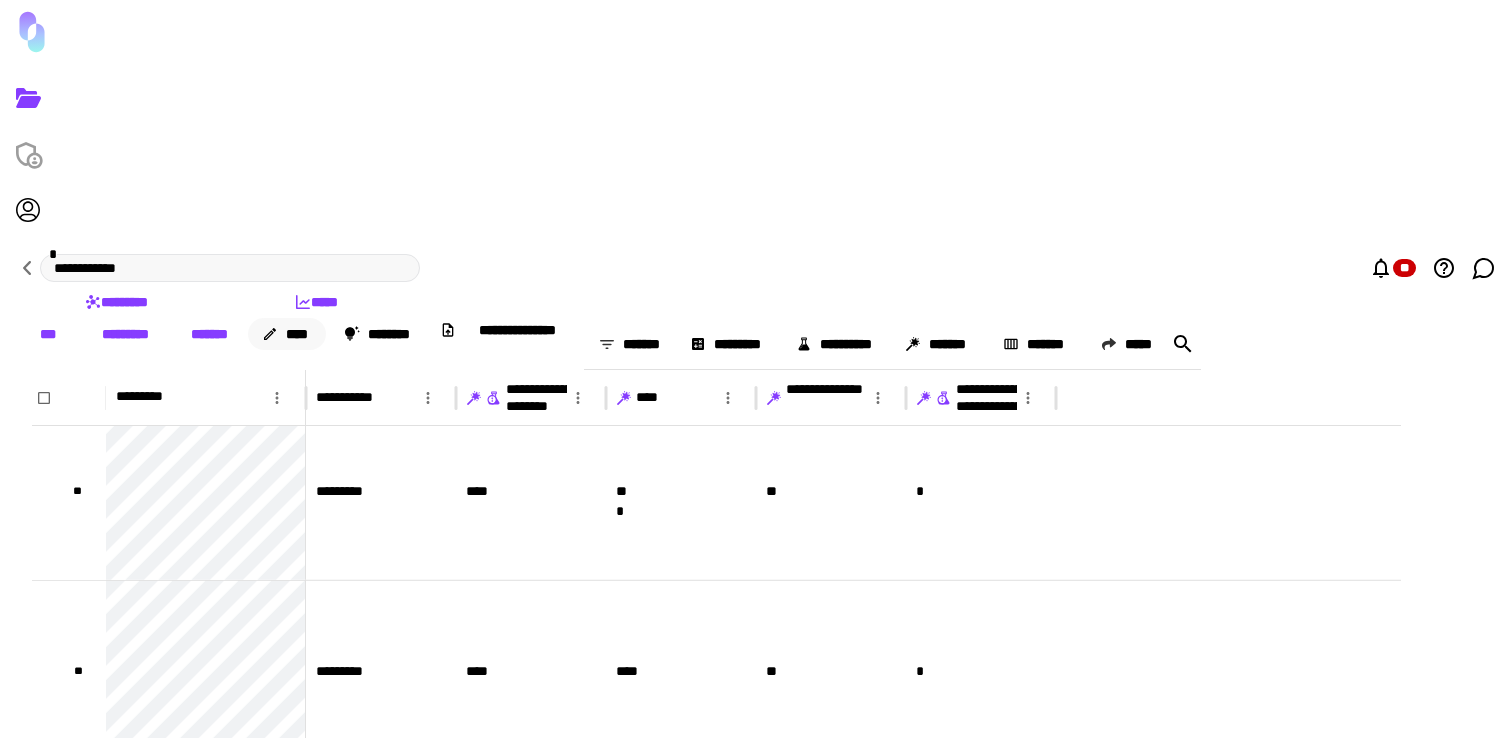 click on "****" at bounding box center [287, 334] 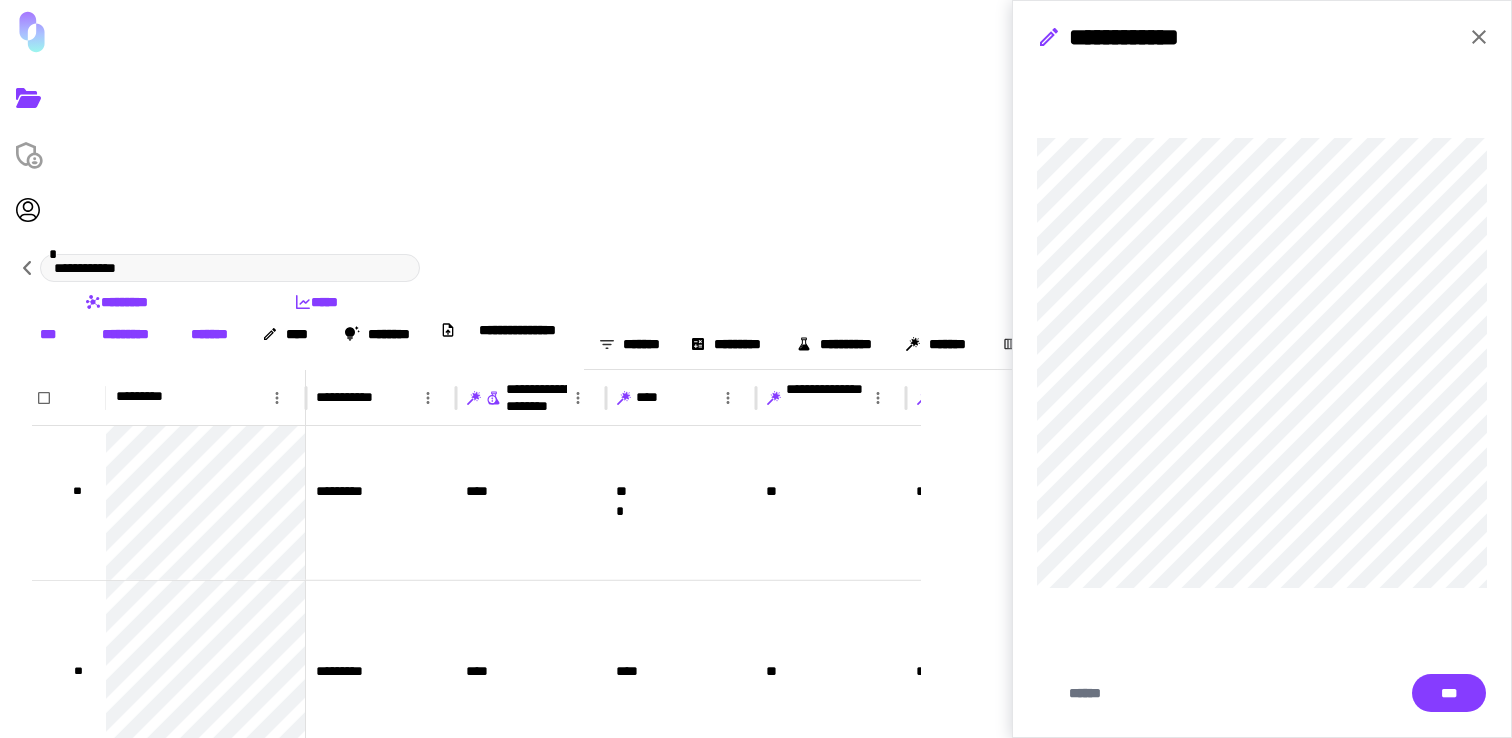 click 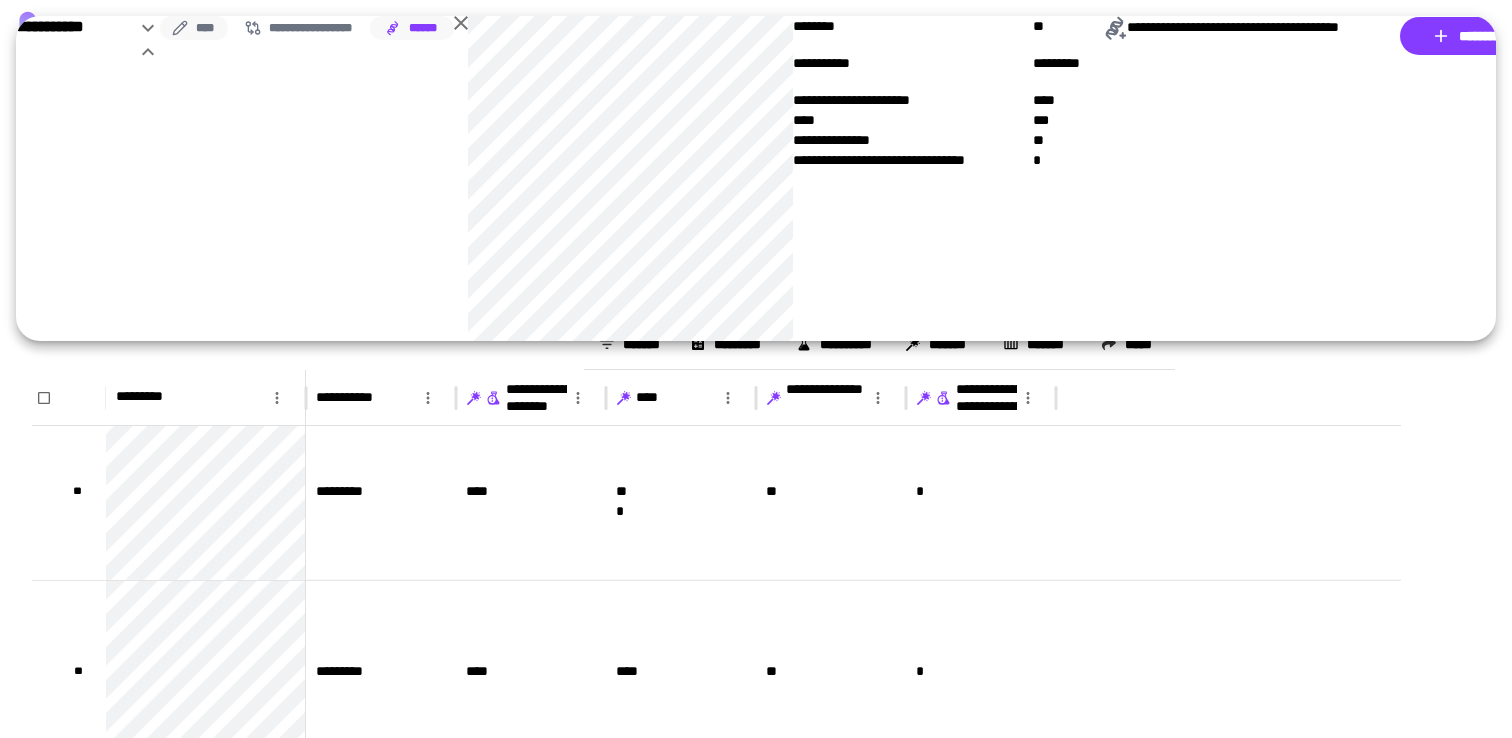 click on "****" at bounding box center [194, 28] 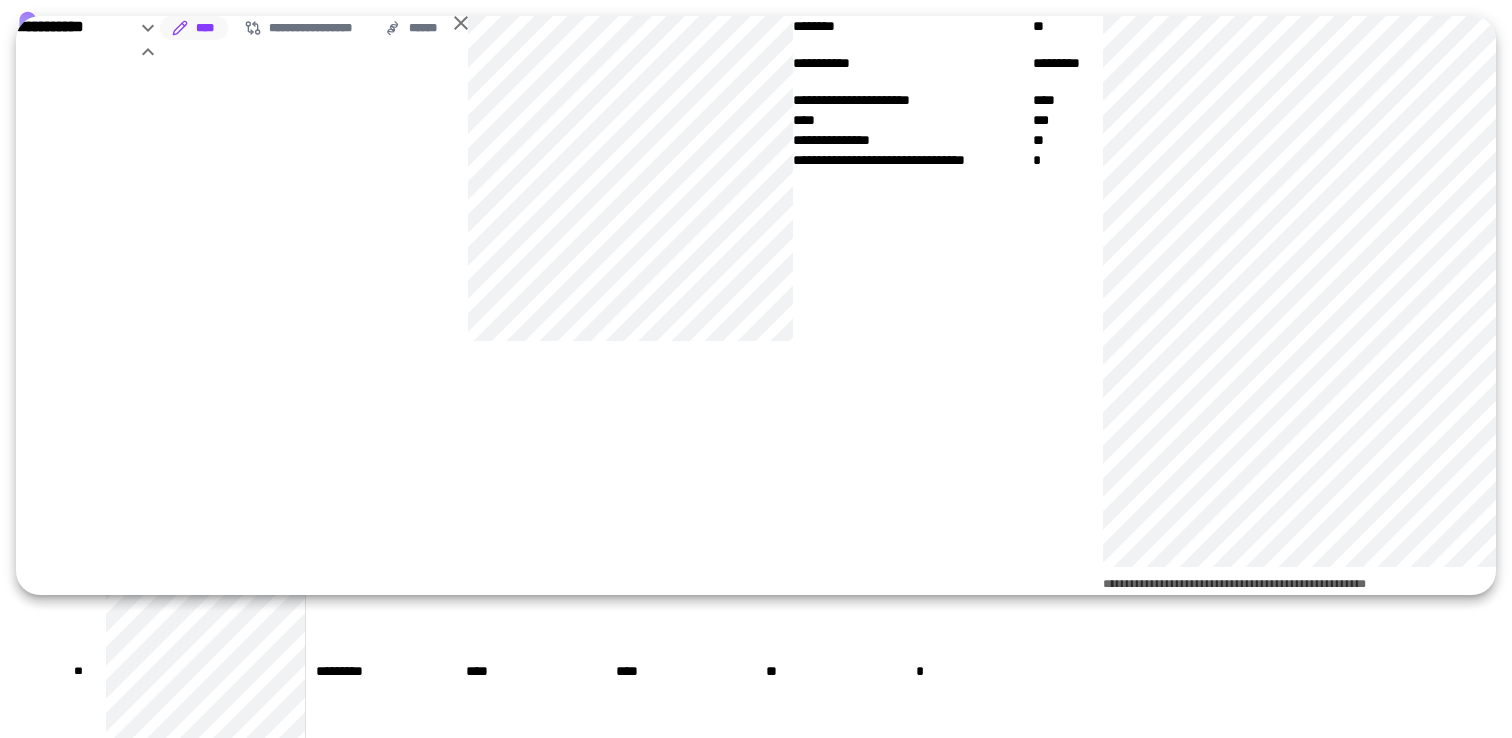 click 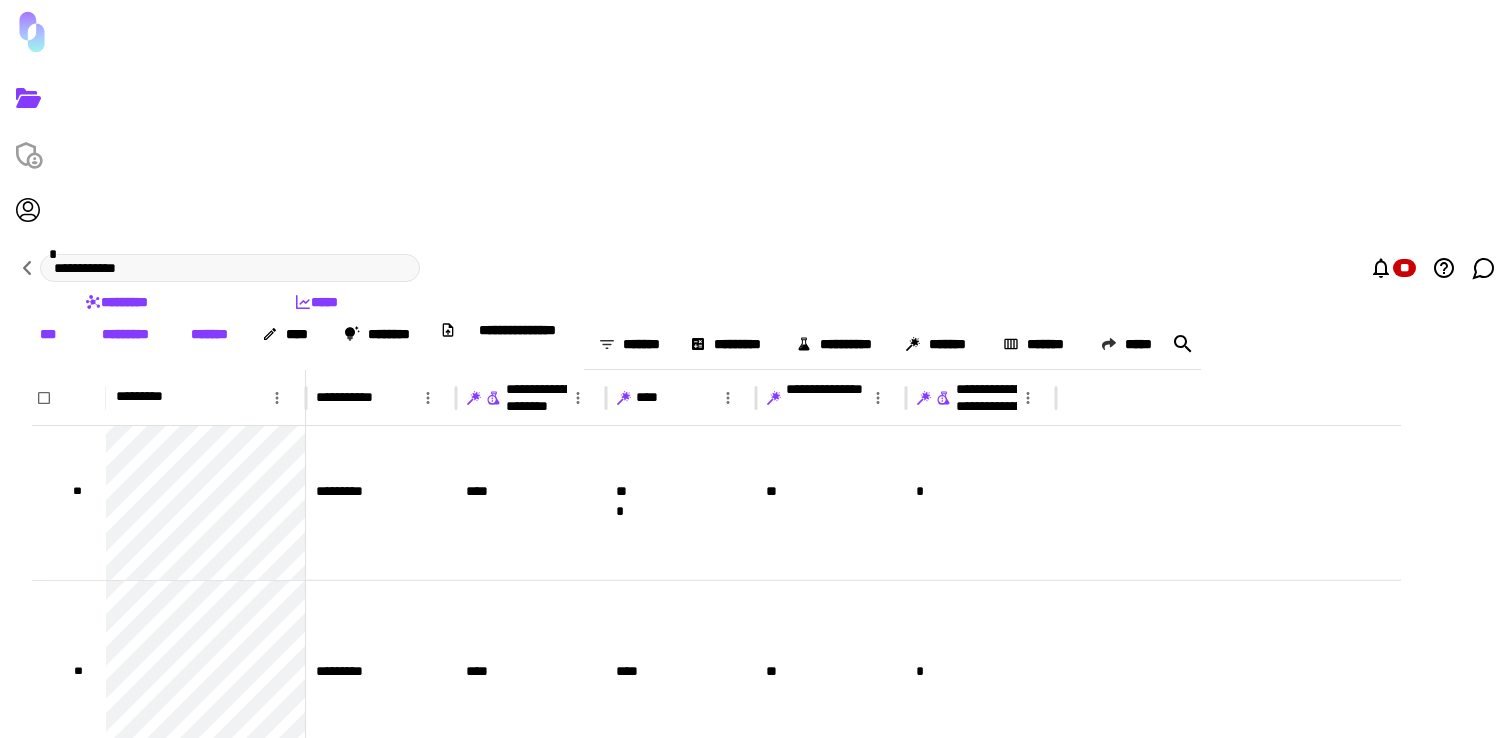 click on "**********" at bounding box center [756, 344] 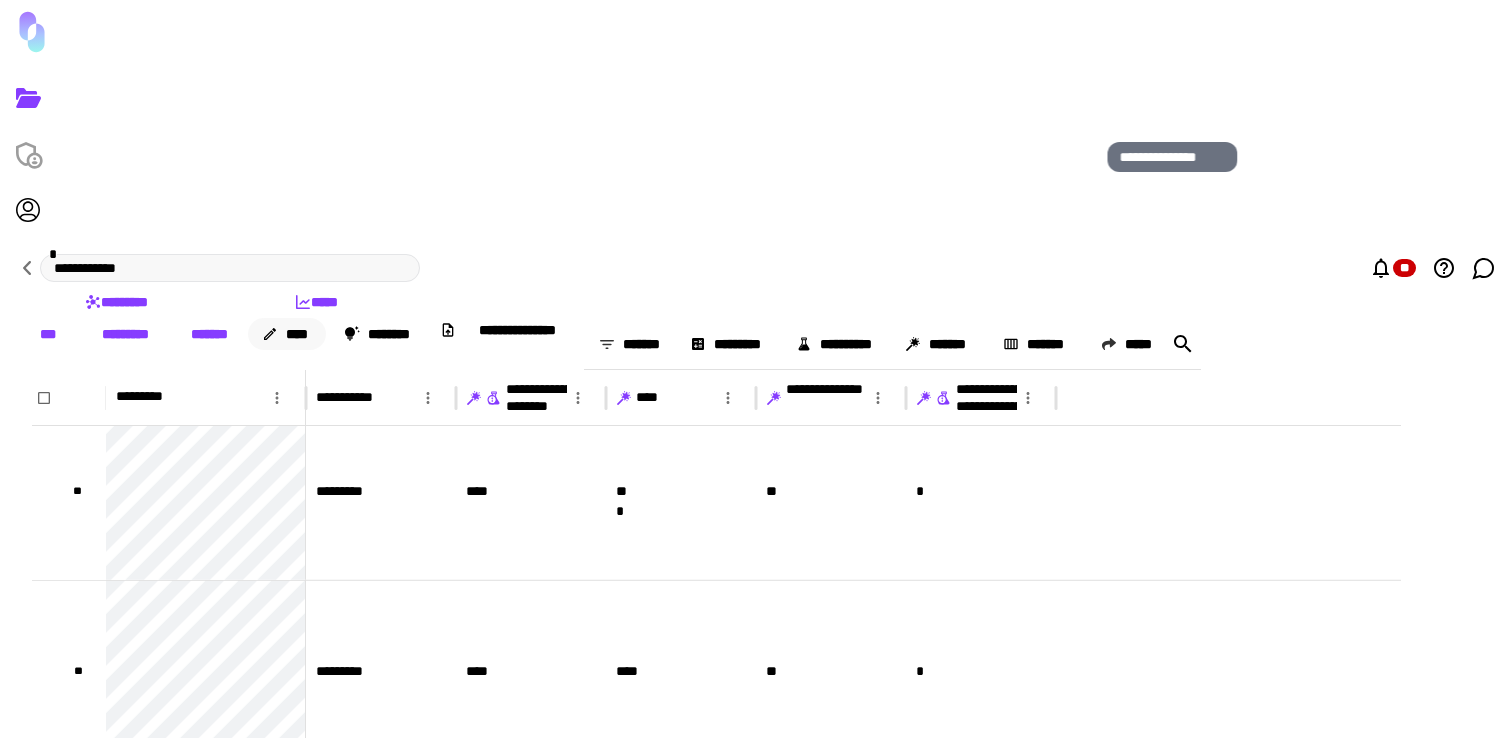 click on "****" at bounding box center (287, 334) 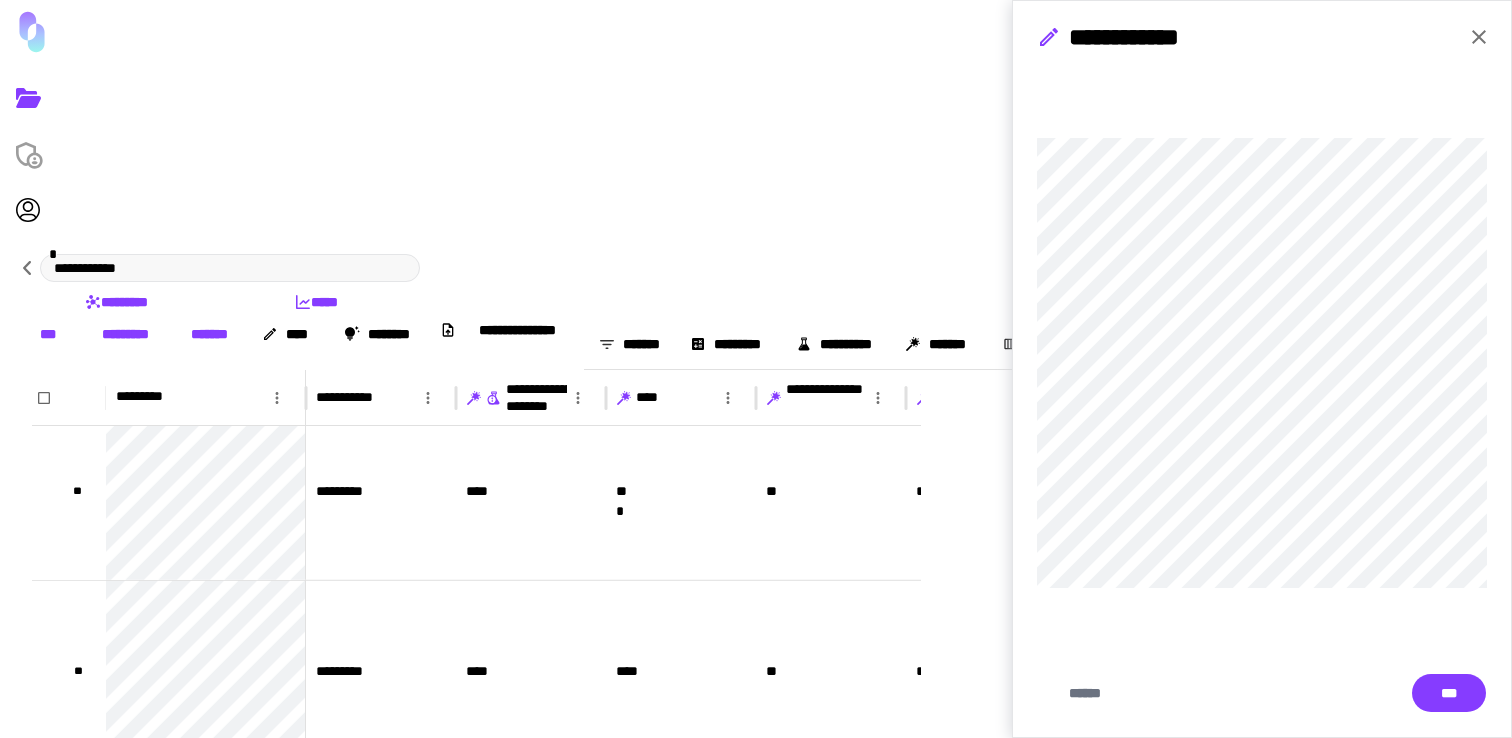 click 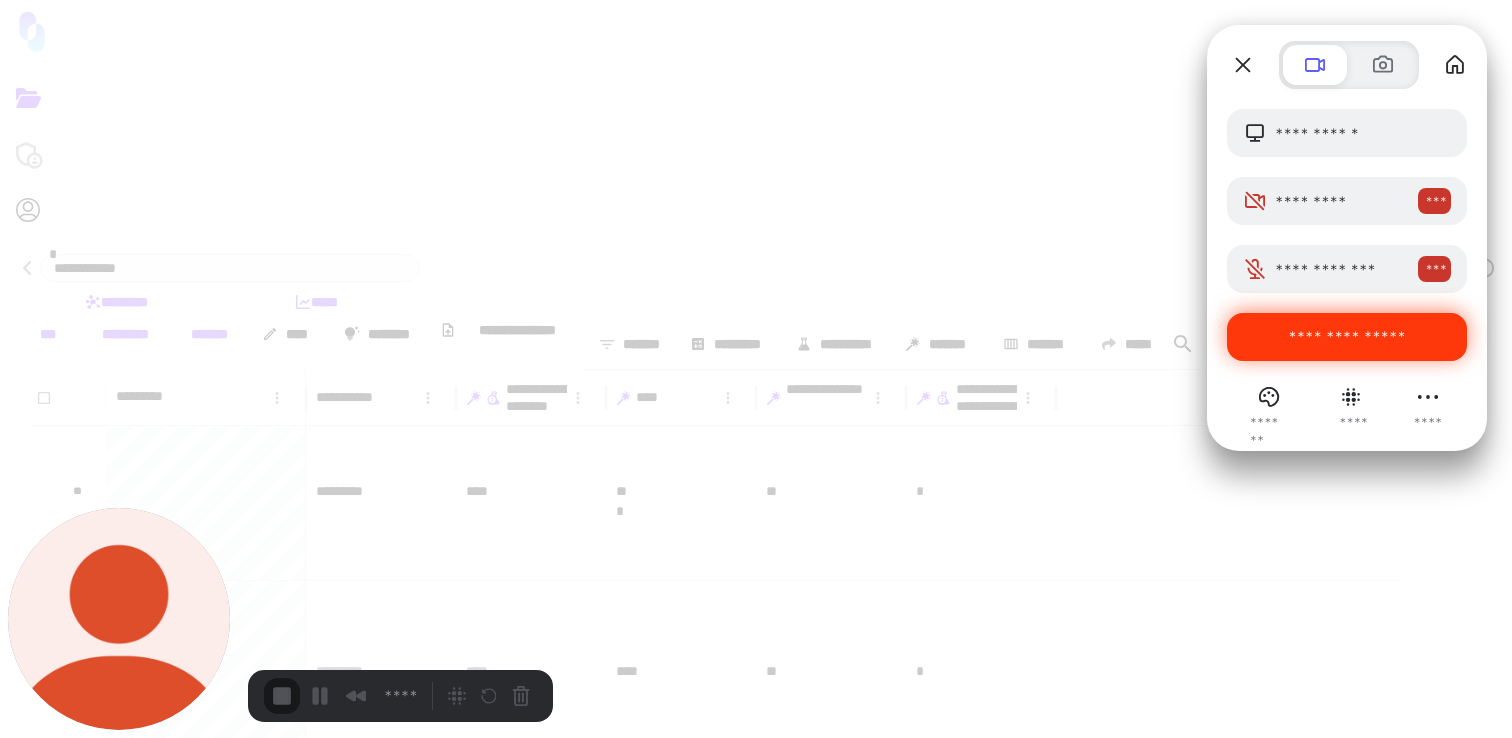 click on "**********" at bounding box center (1347, 337) 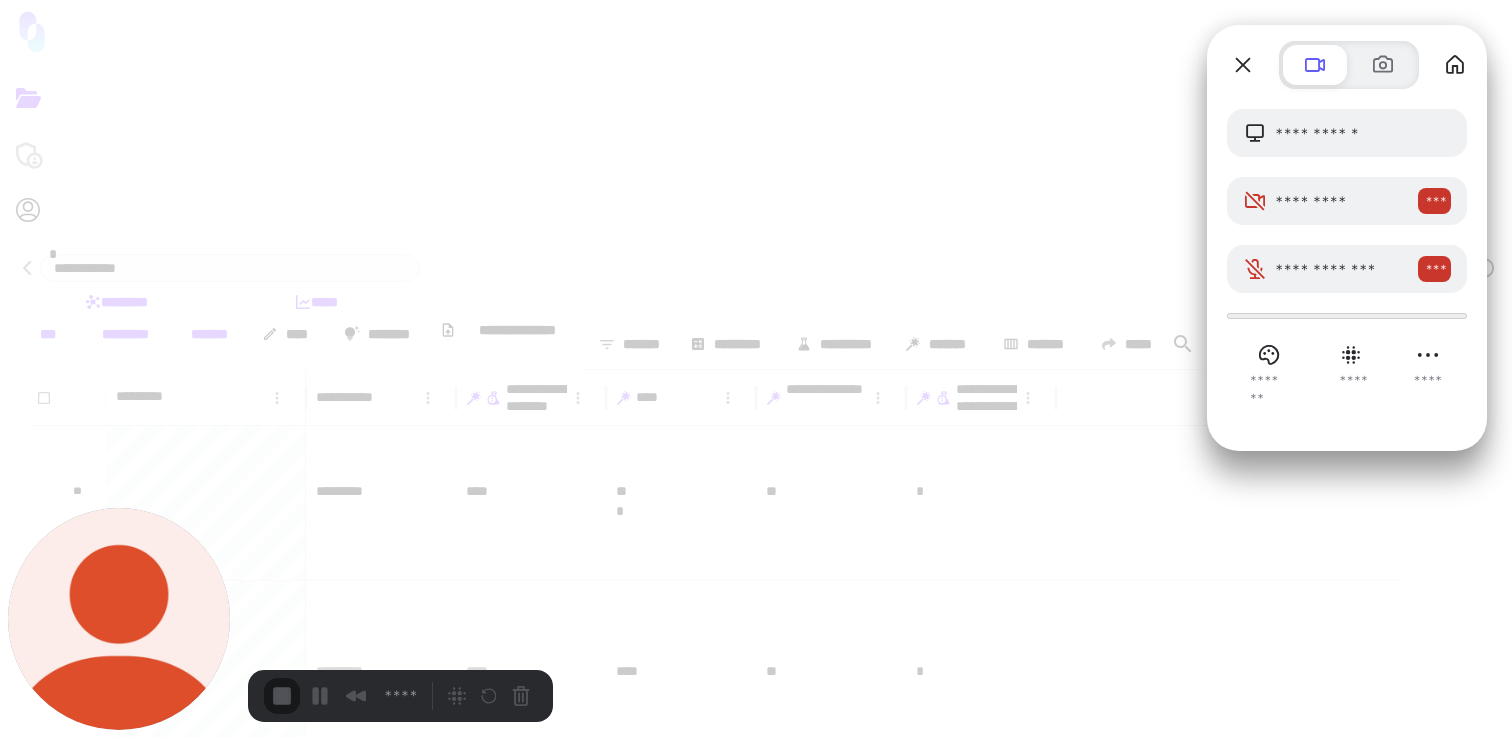 click on "**********" at bounding box center [352, 1648] 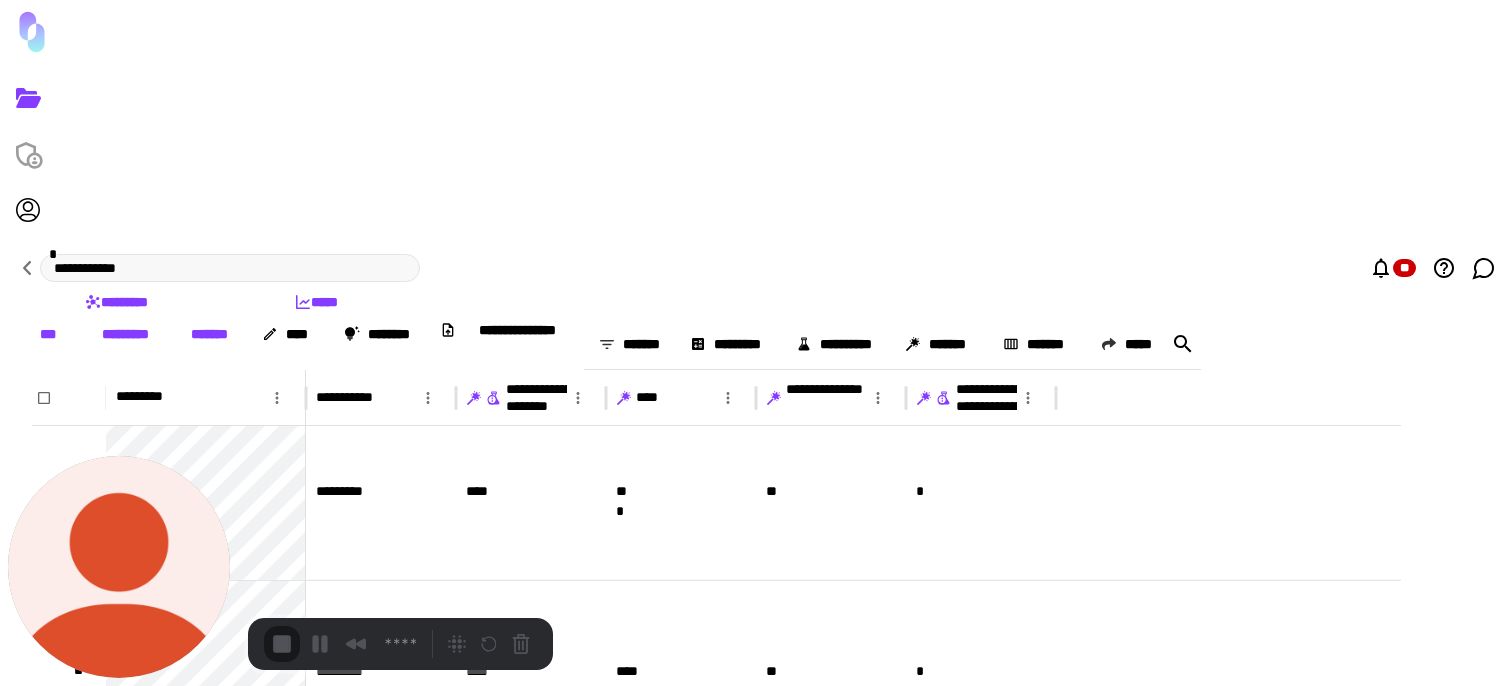 click on "**********" at bounding box center (45, 738) 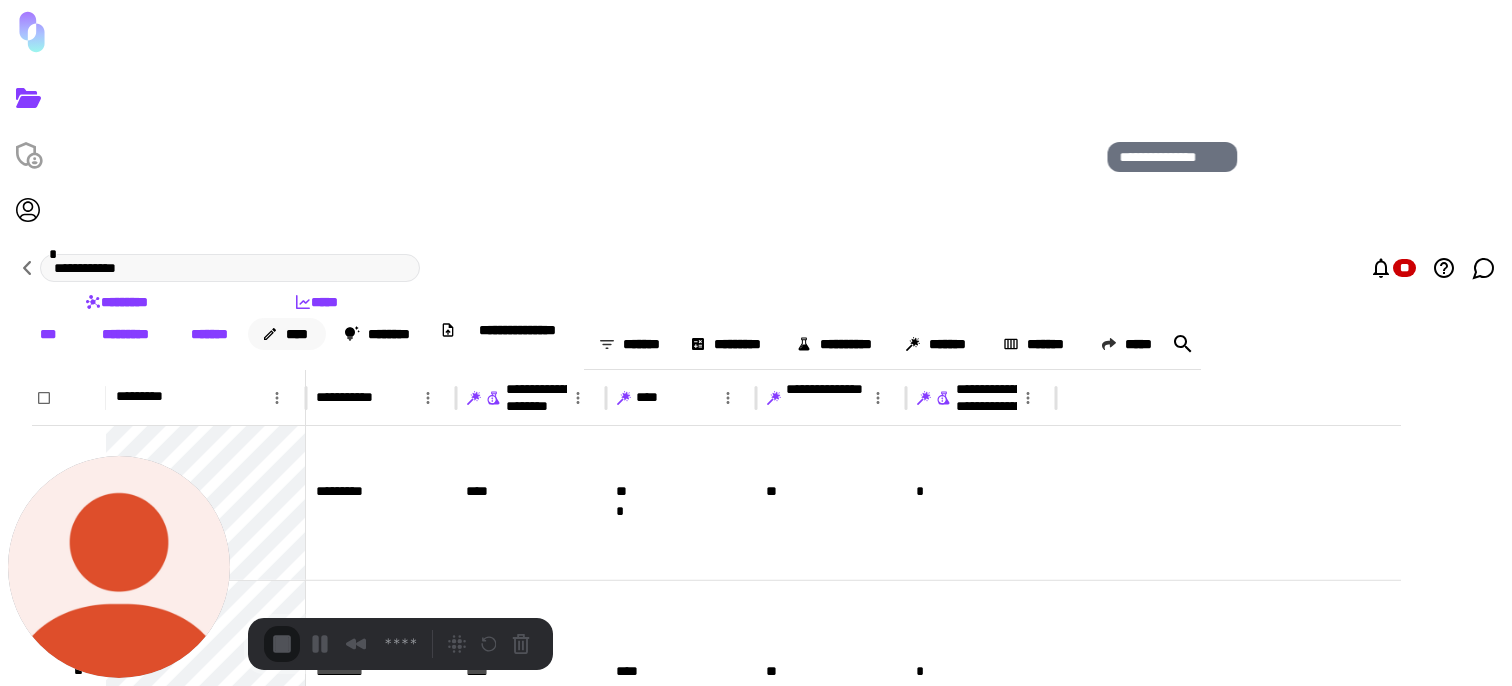 click on "****" at bounding box center [287, 334] 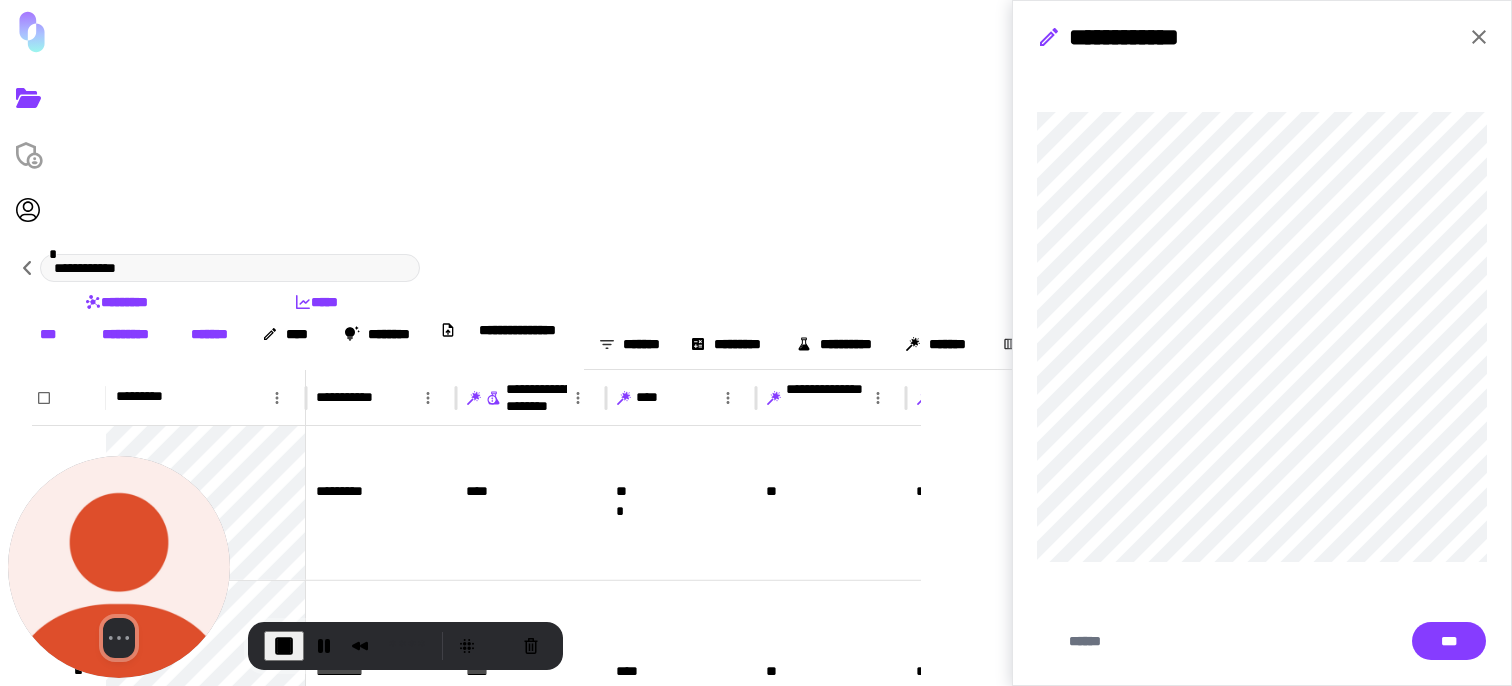 click 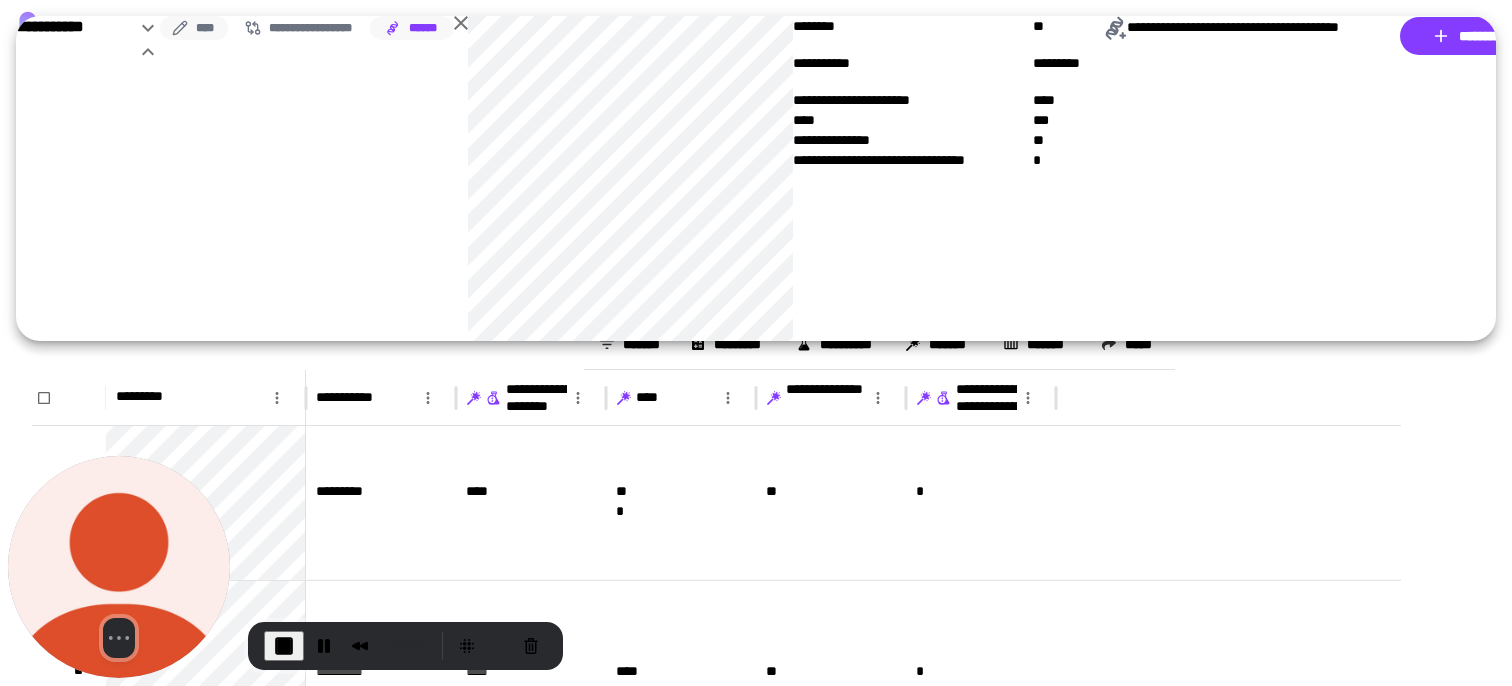 click on "****" at bounding box center [194, 28] 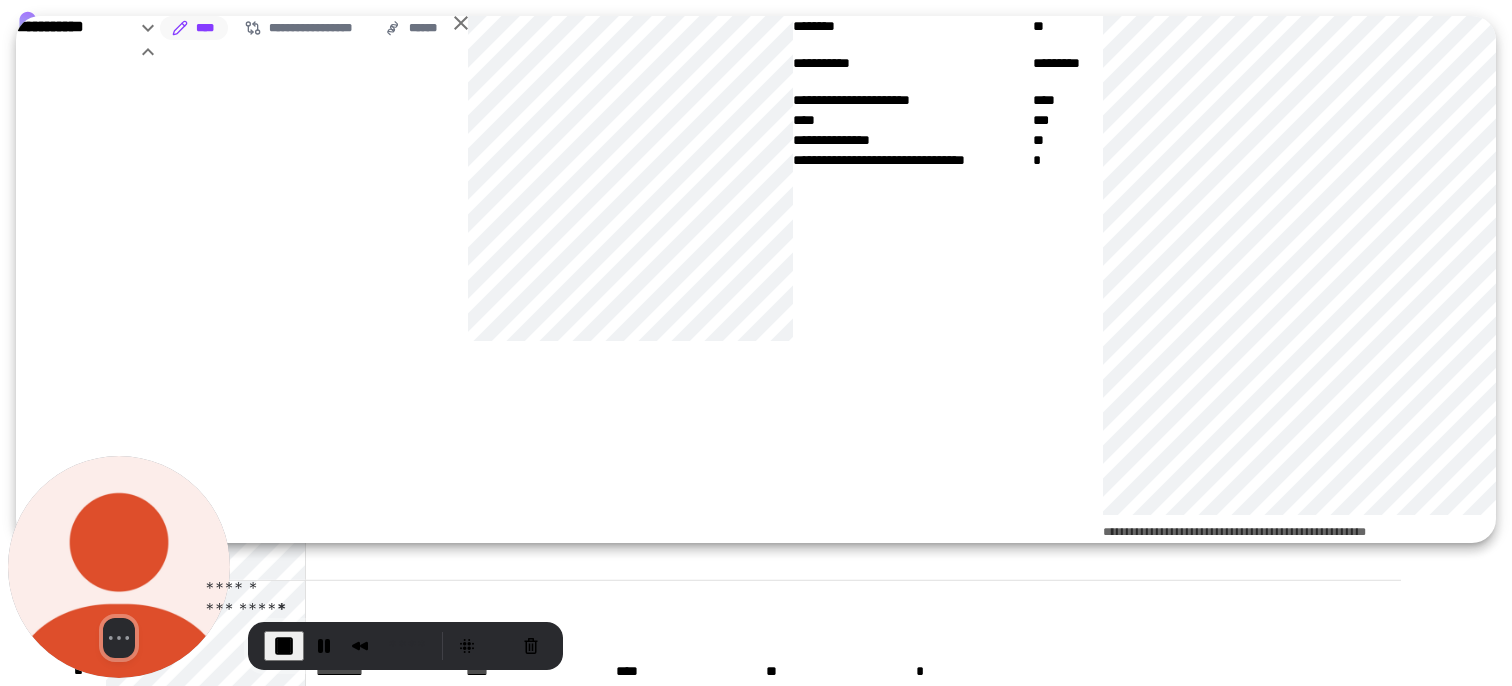 click at bounding box center [284, 646] 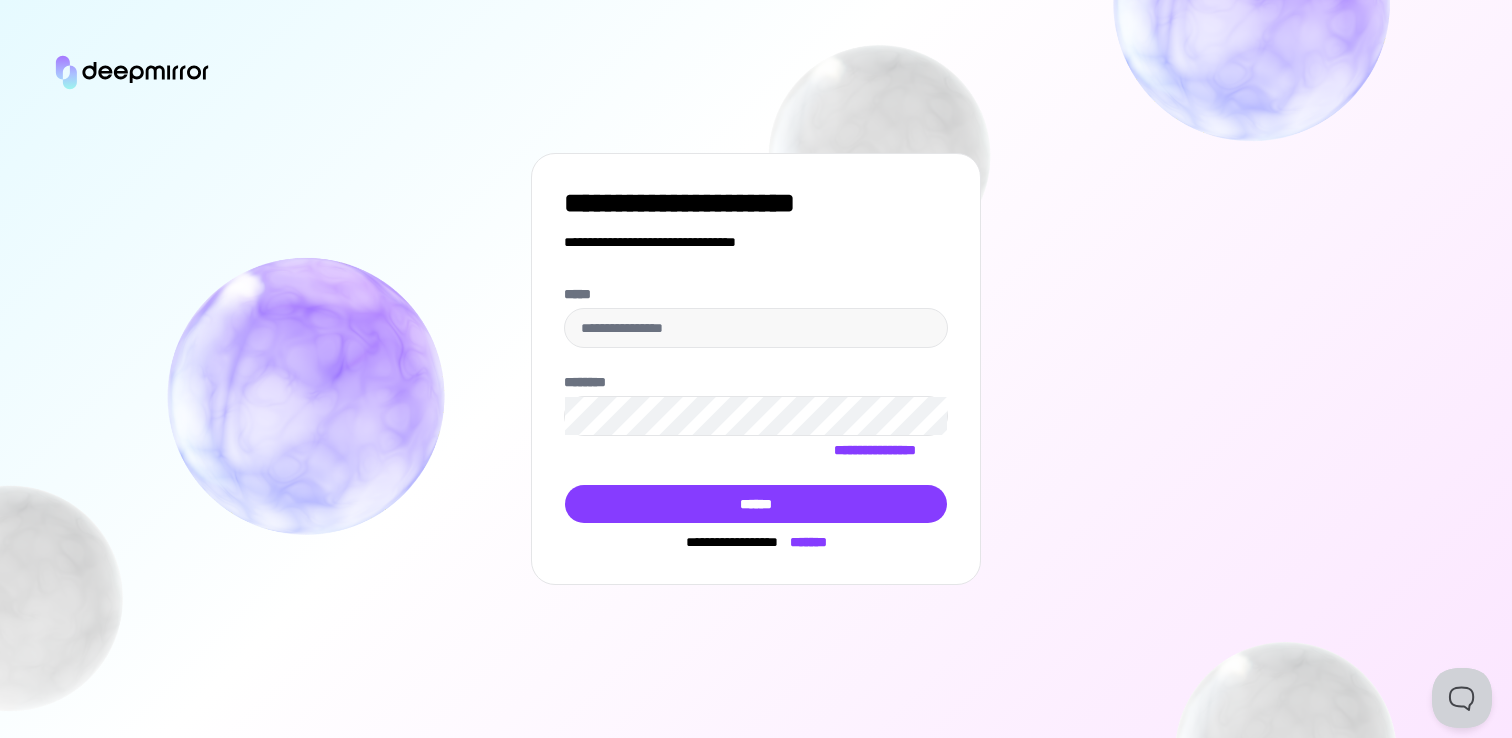 scroll, scrollTop: 0, scrollLeft: 0, axis: both 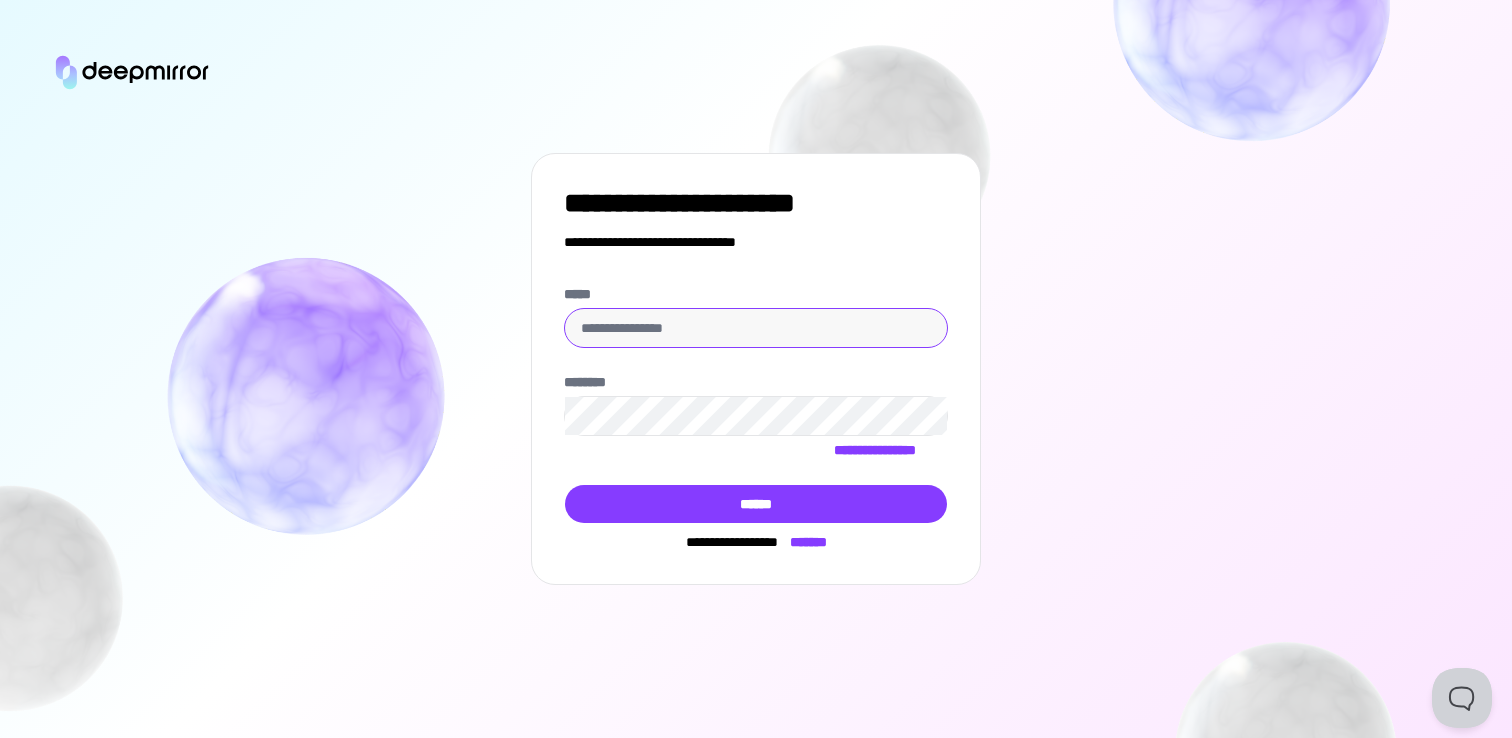 click on "*****" at bounding box center [756, 328] 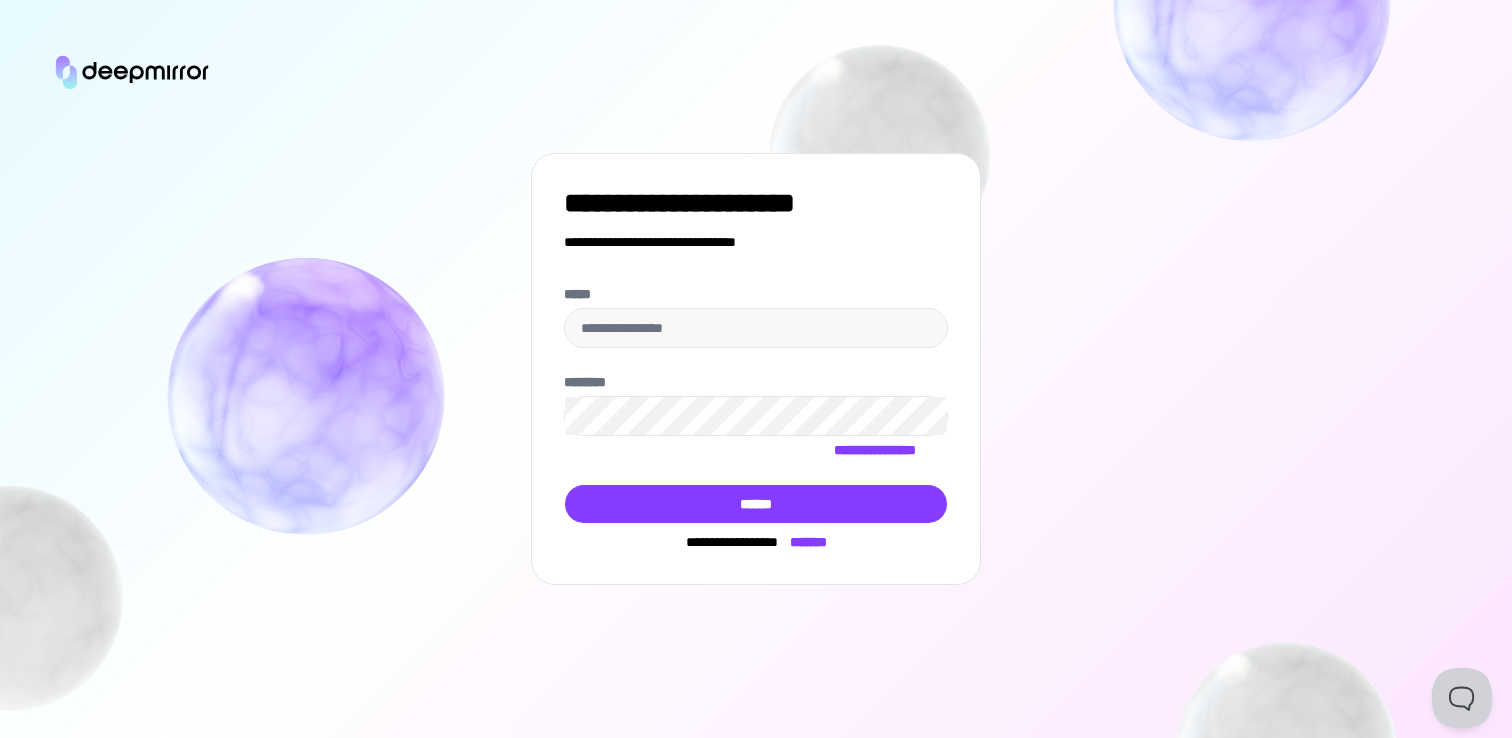 click on "**********" at bounding box center [756, 369] 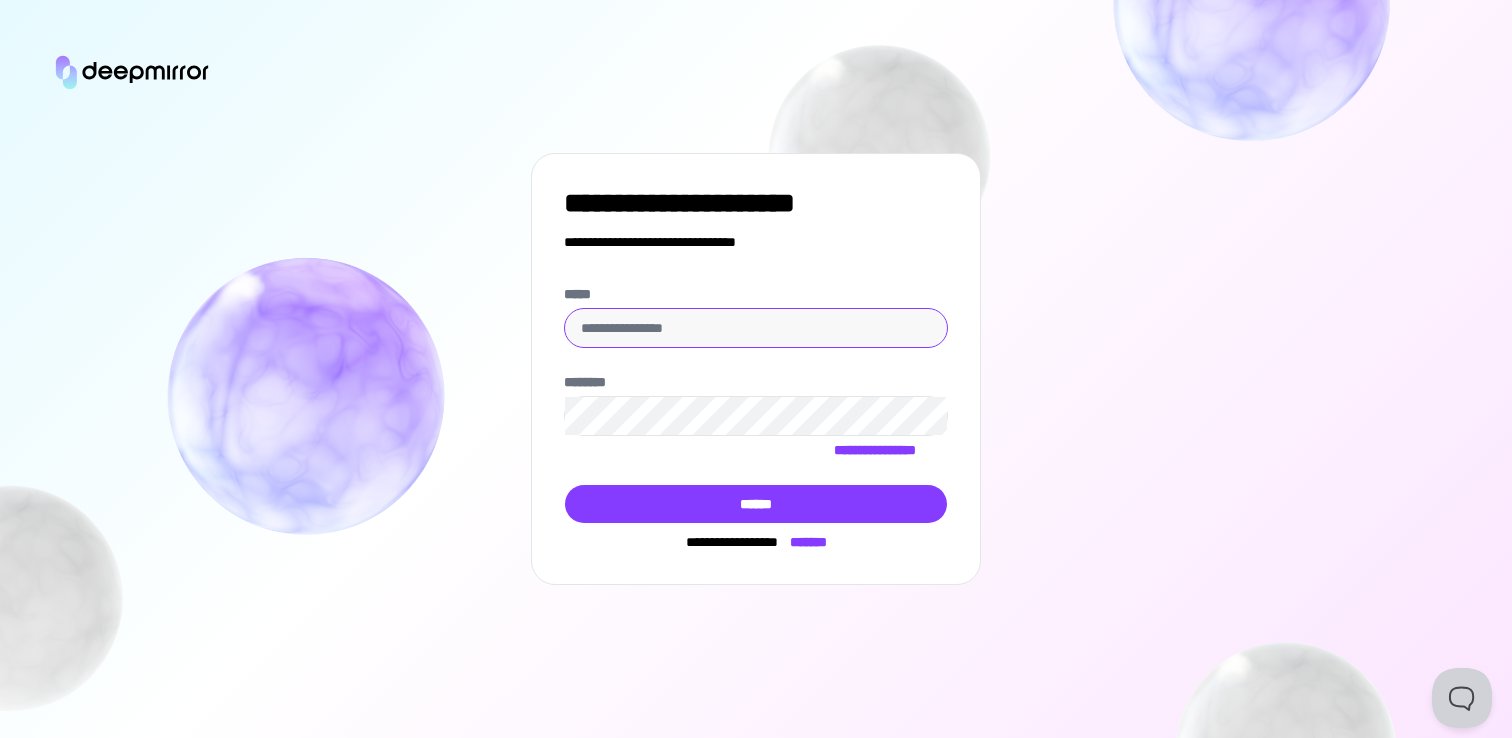 click on "*****" at bounding box center [756, 328] 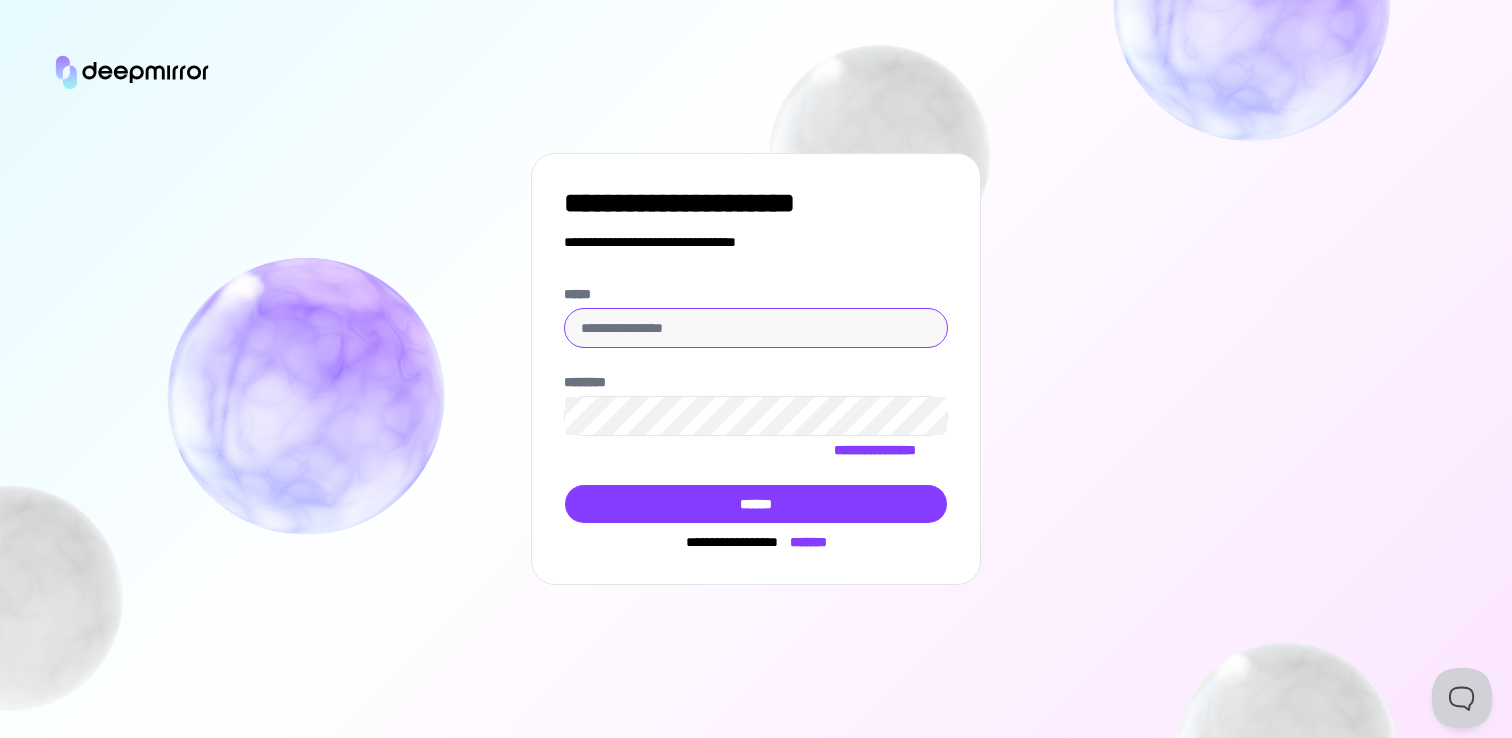 type on "**********" 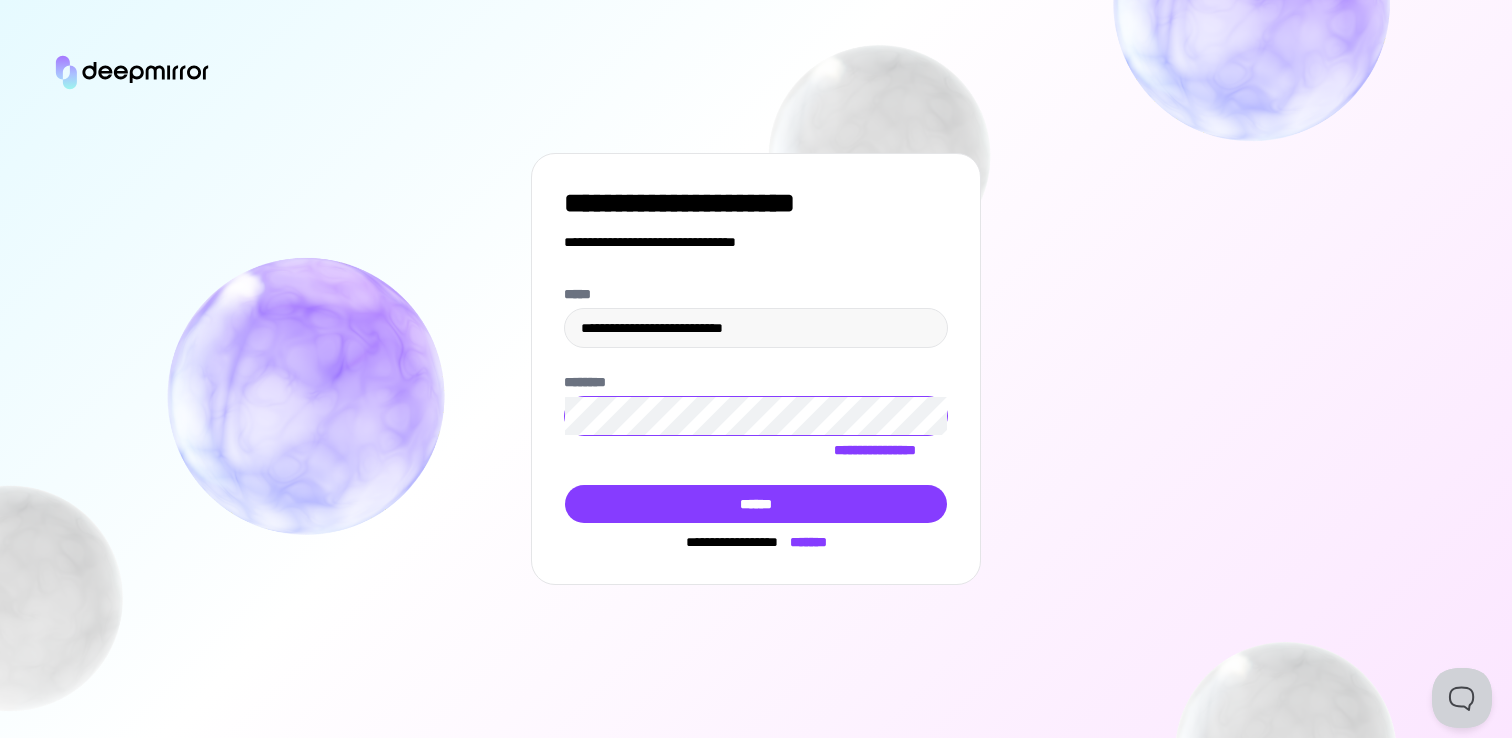click on "******" at bounding box center (756, 504) 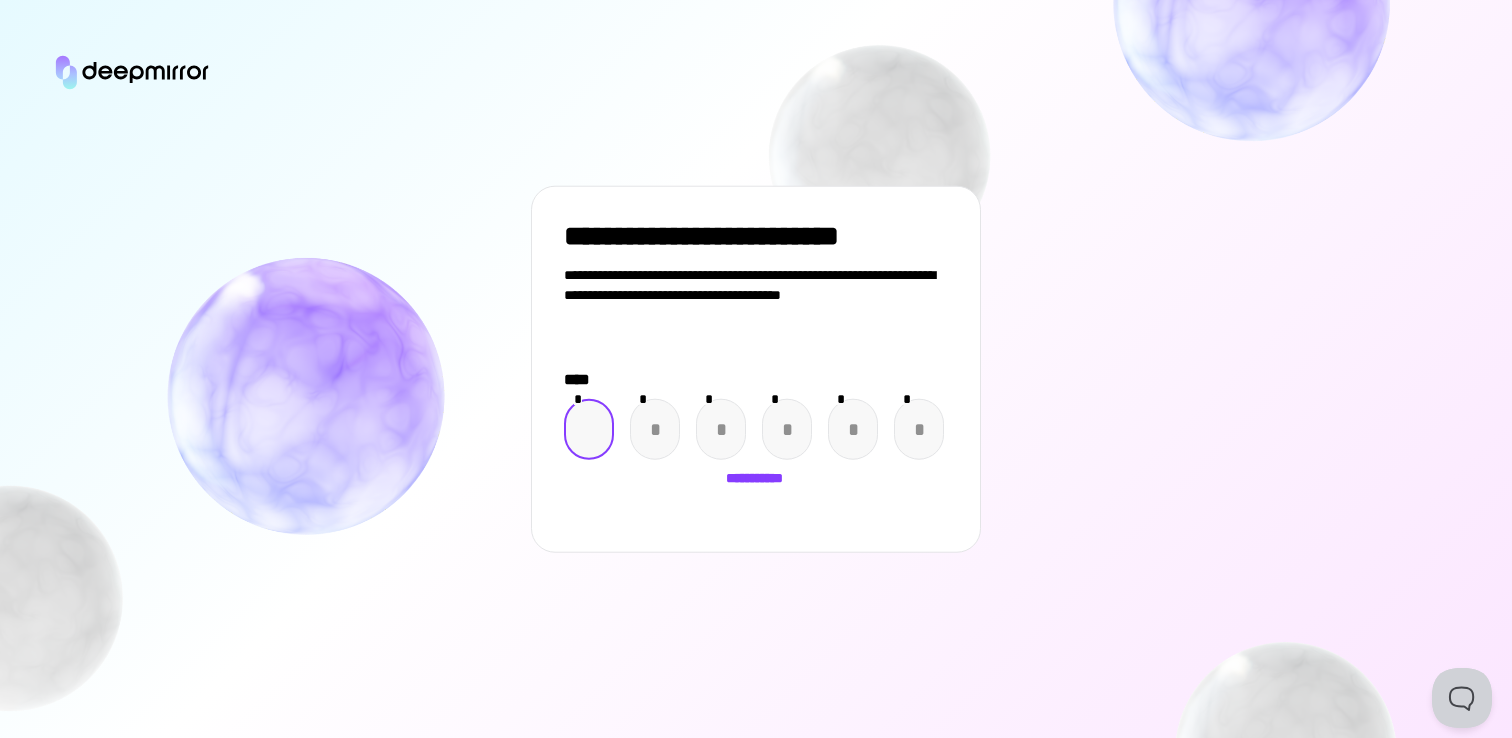 click at bounding box center (589, 429) 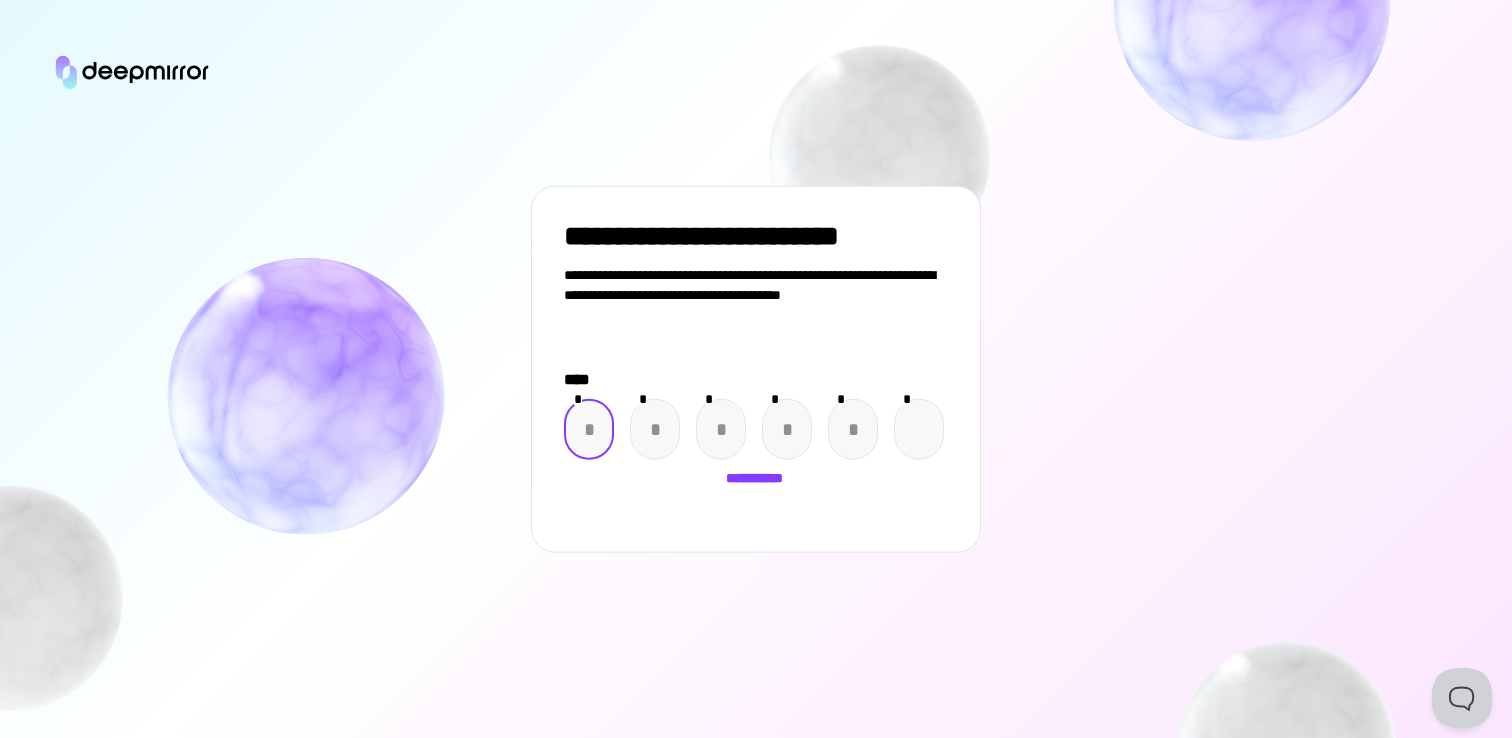 paste on "*" 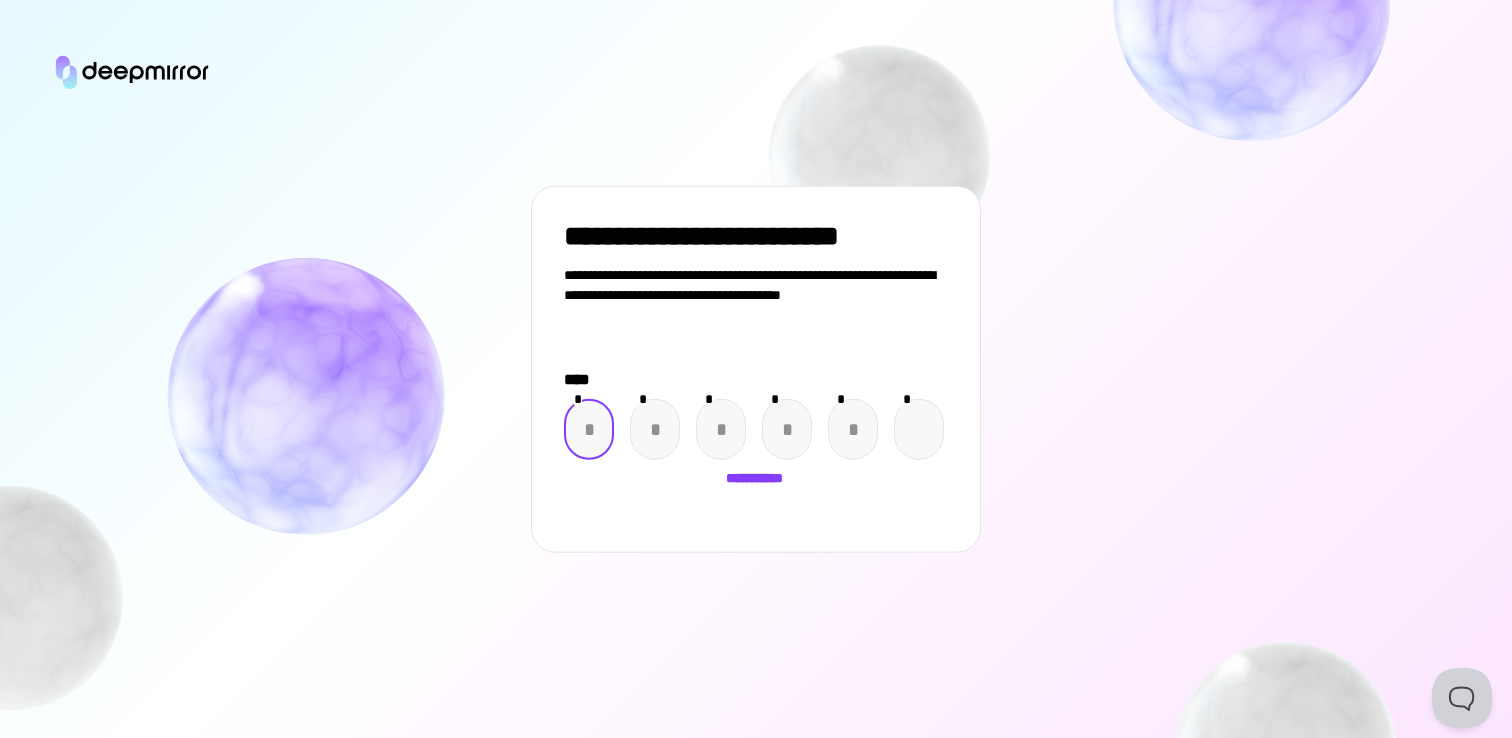 type on "*" 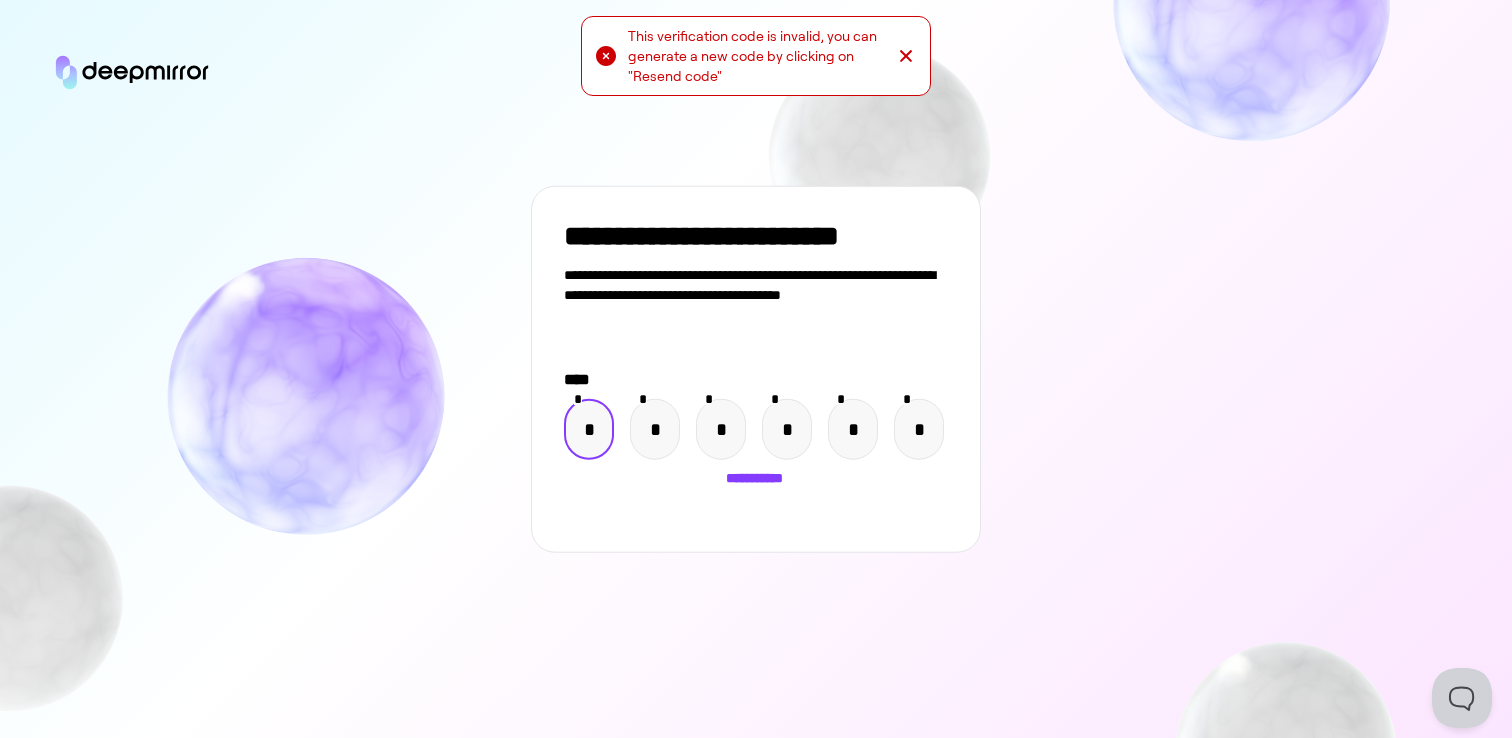 click on "*" at bounding box center (589, 429) 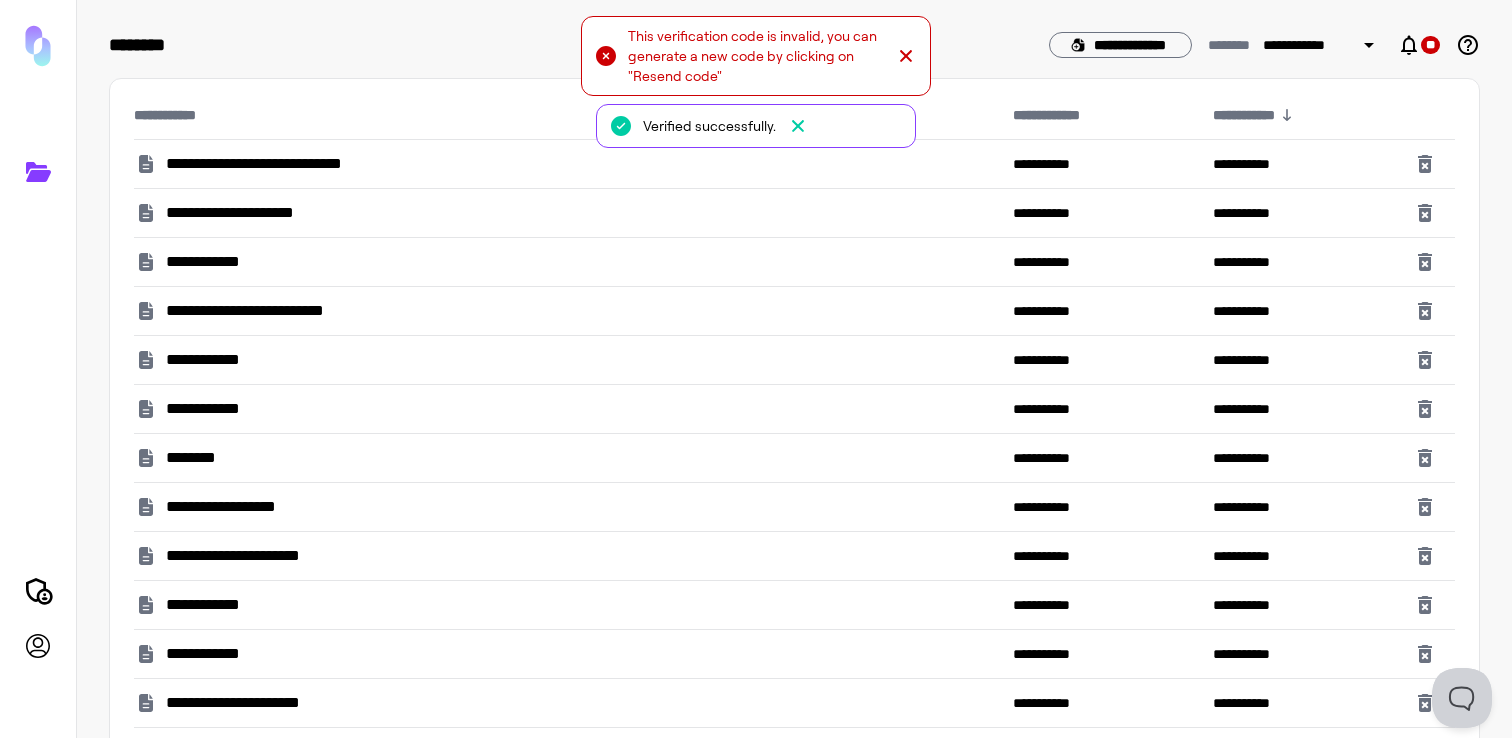 click on "This verification code is invalid, you can generate a new code by clicking on "Resend code"" at bounding box center [756, 56] 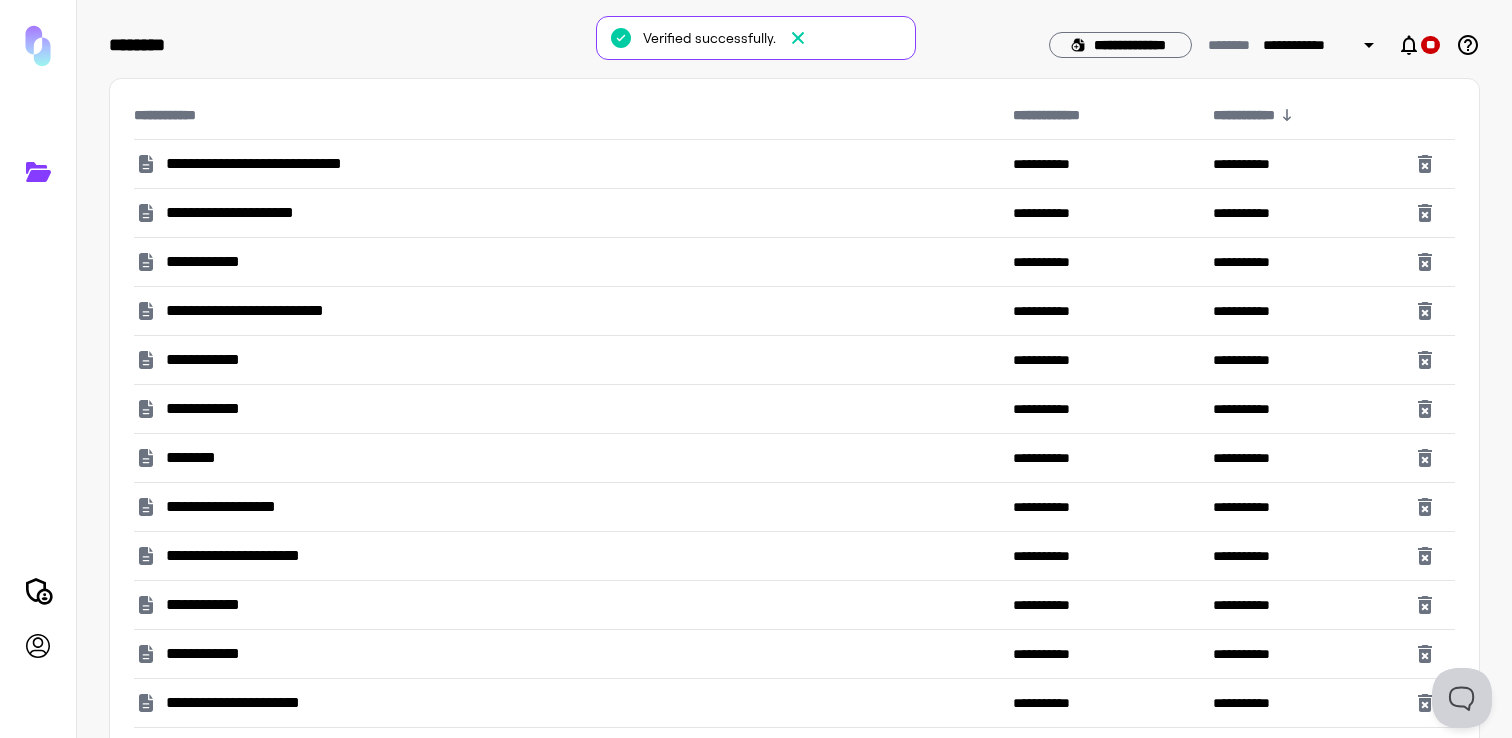 click 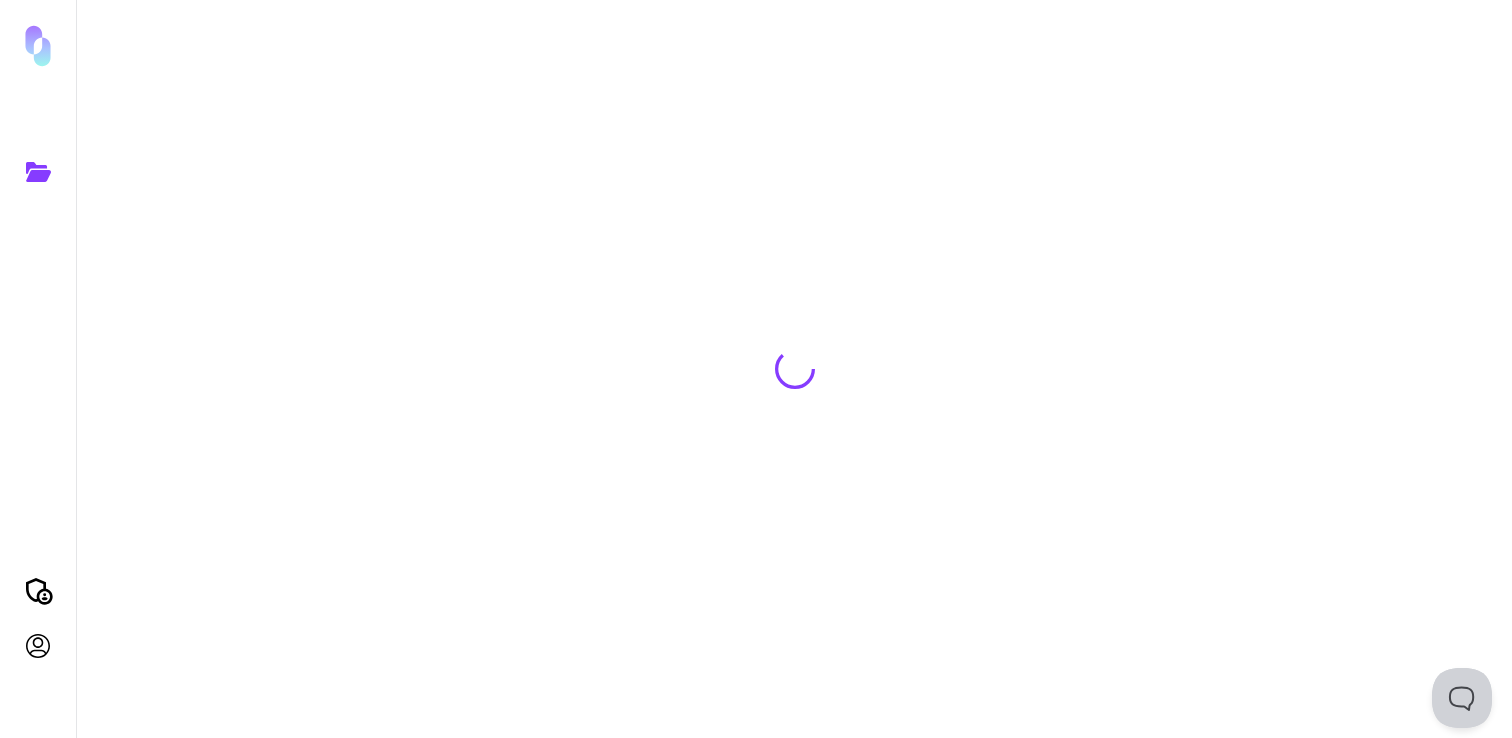 scroll, scrollTop: 0, scrollLeft: 0, axis: both 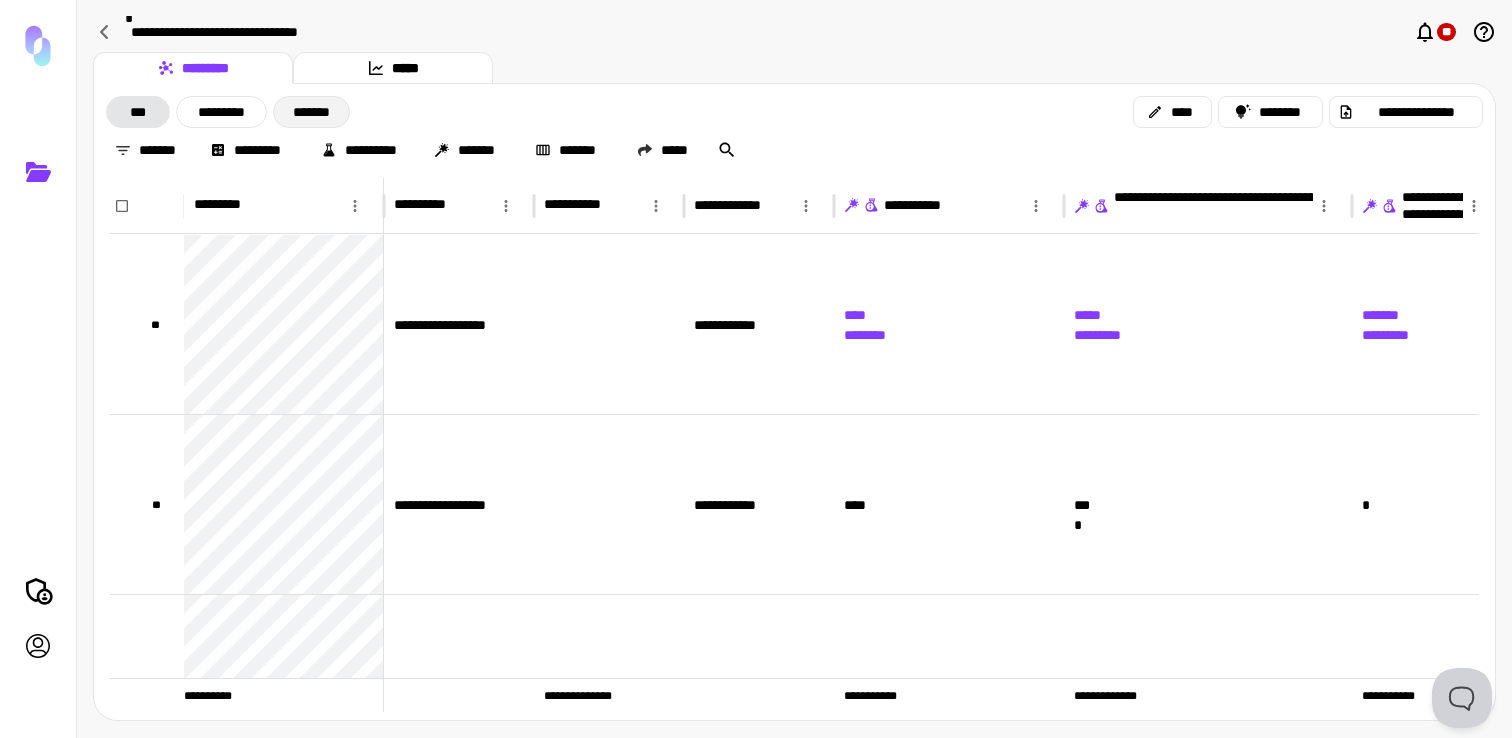click on "*******" at bounding box center [311, 112] 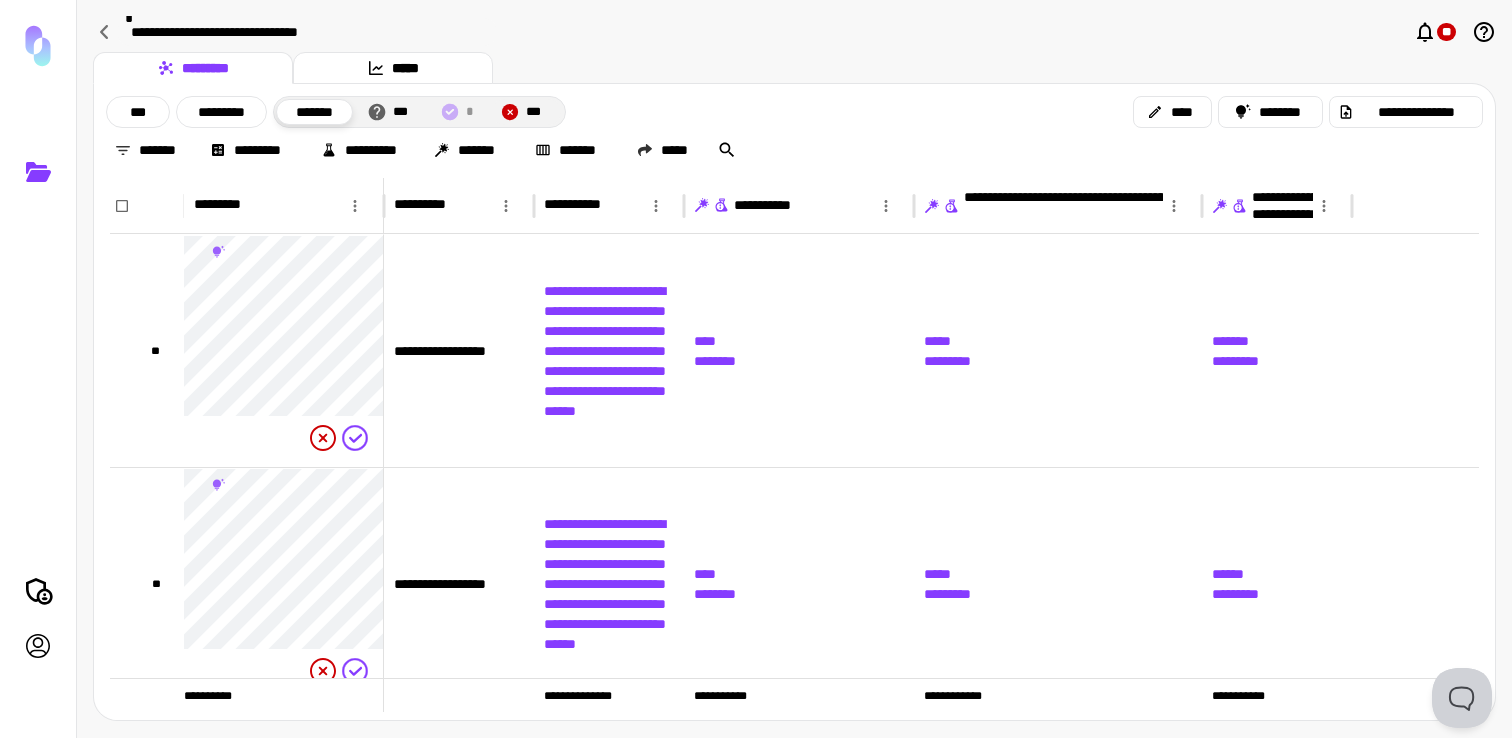 click on "***" at bounding box center [537, 112] 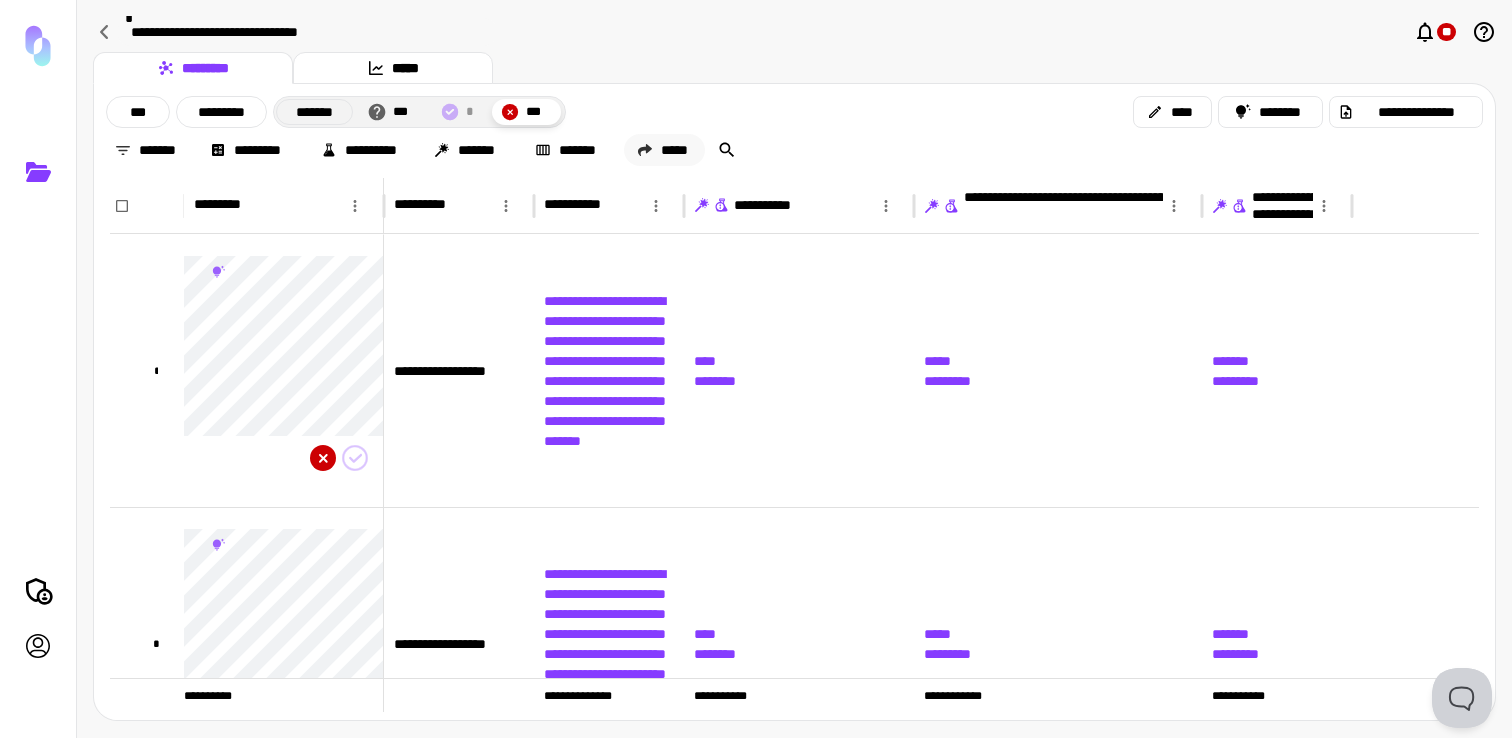 click on "*****" at bounding box center [664, 150] 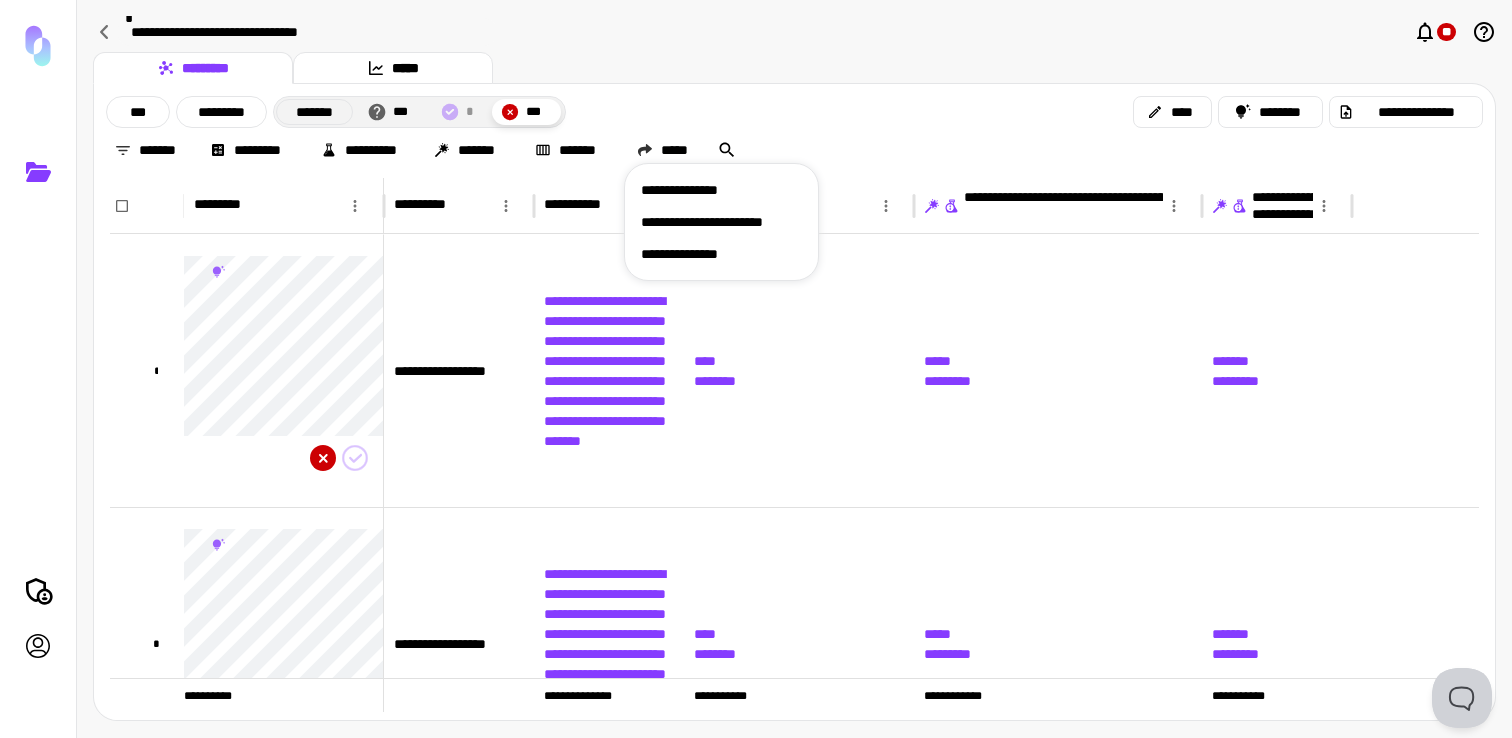 click on "**********" at bounding box center [721, 190] 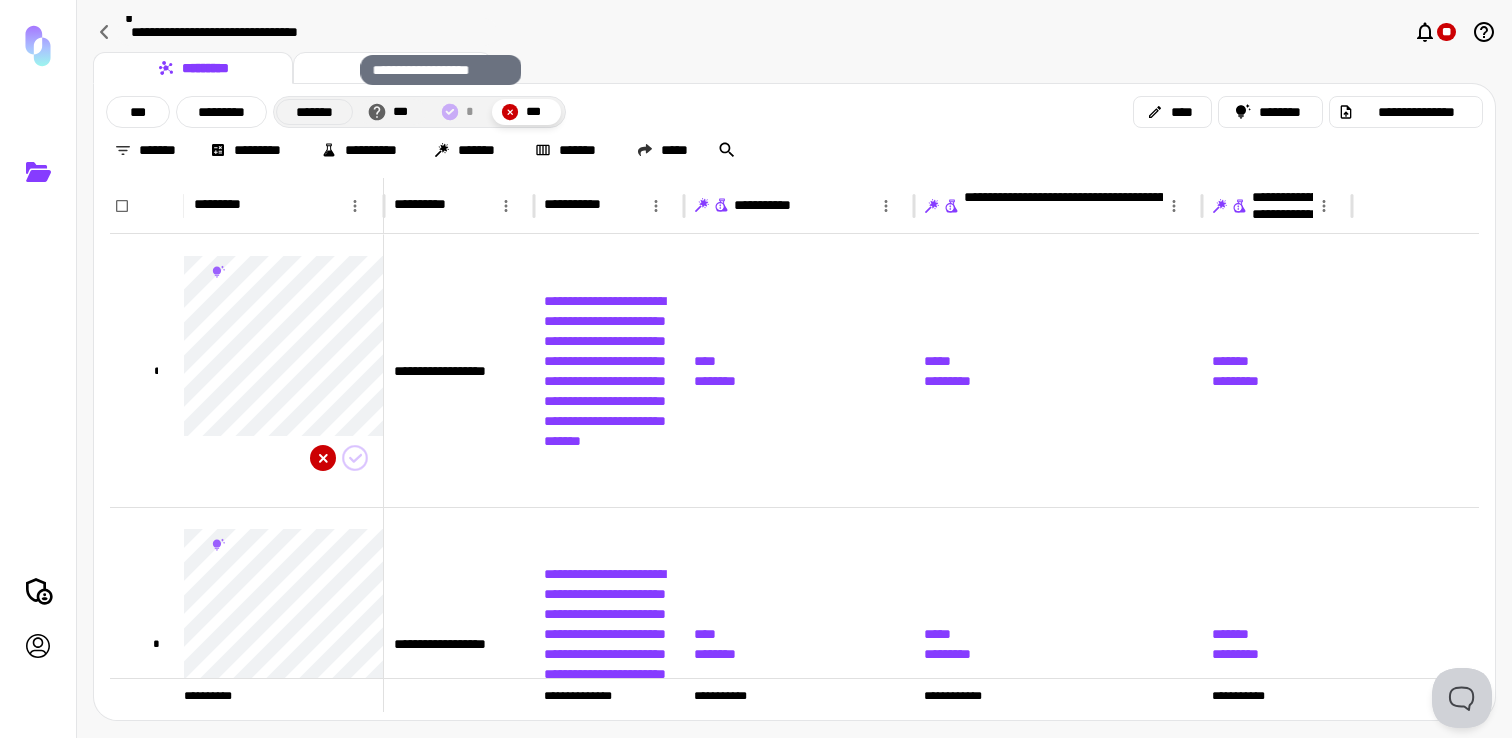 type 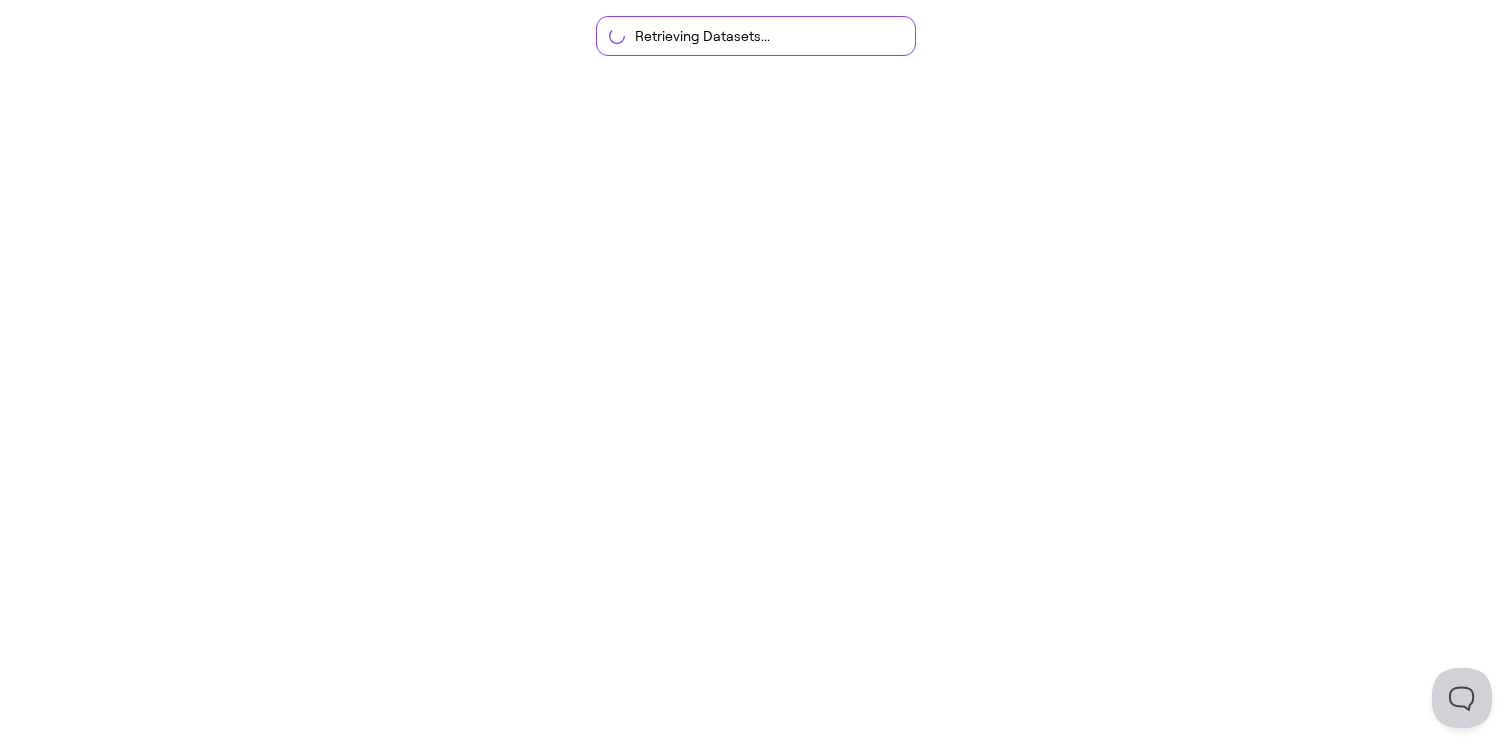 scroll, scrollTop: 0, scrollLeft: 0, axis: both 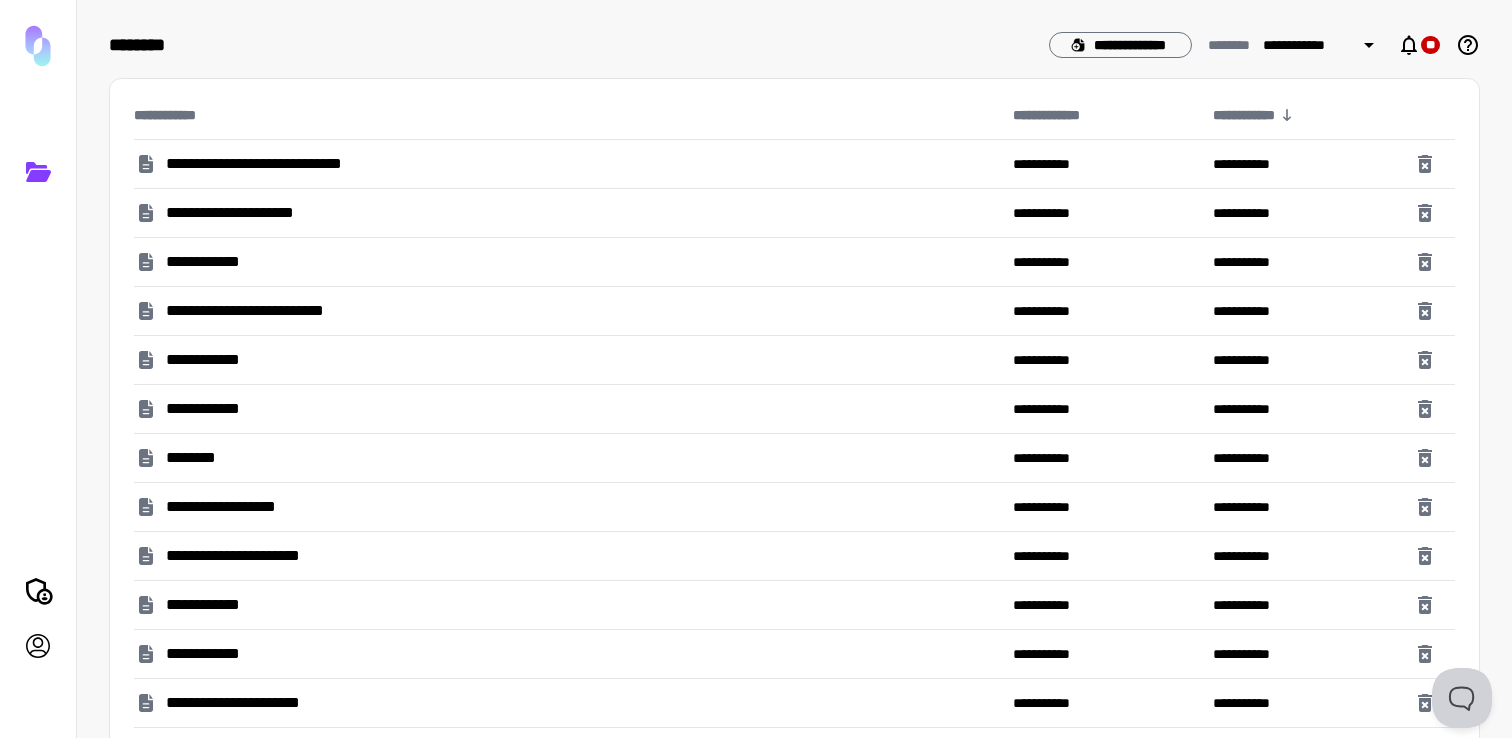 click on "**********" at bounding box center (214, 262) 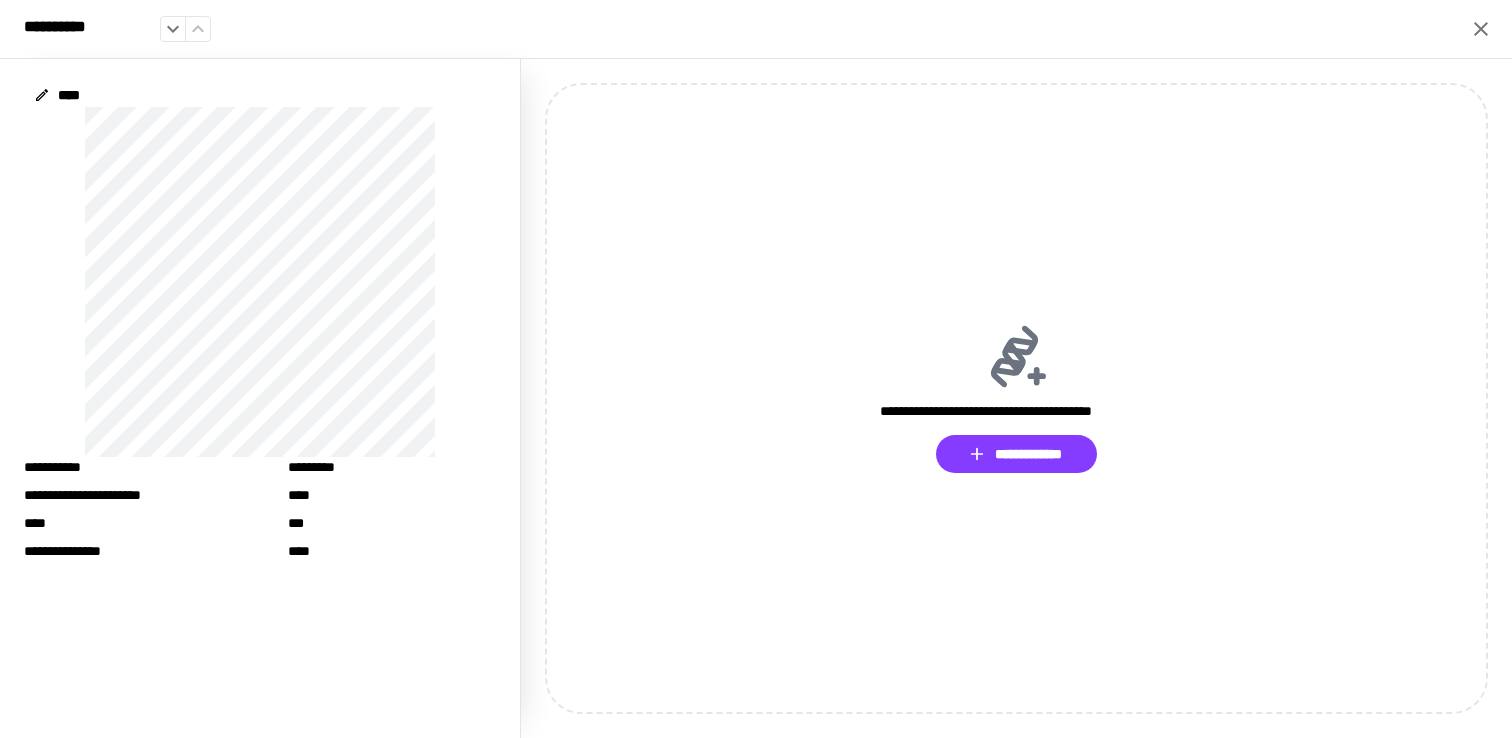 click 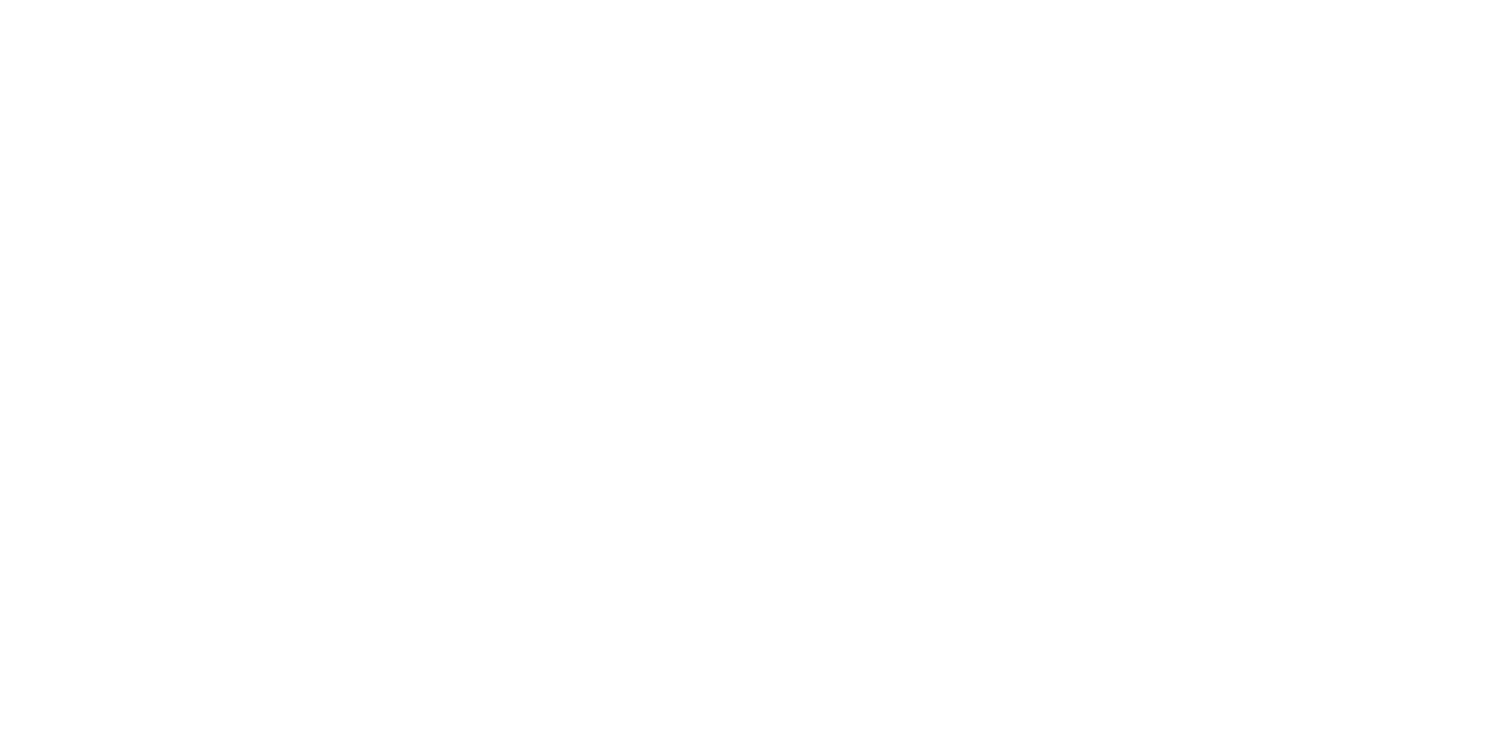 scroll, scrollTop: 0, scrollLeft: 0, axis: both 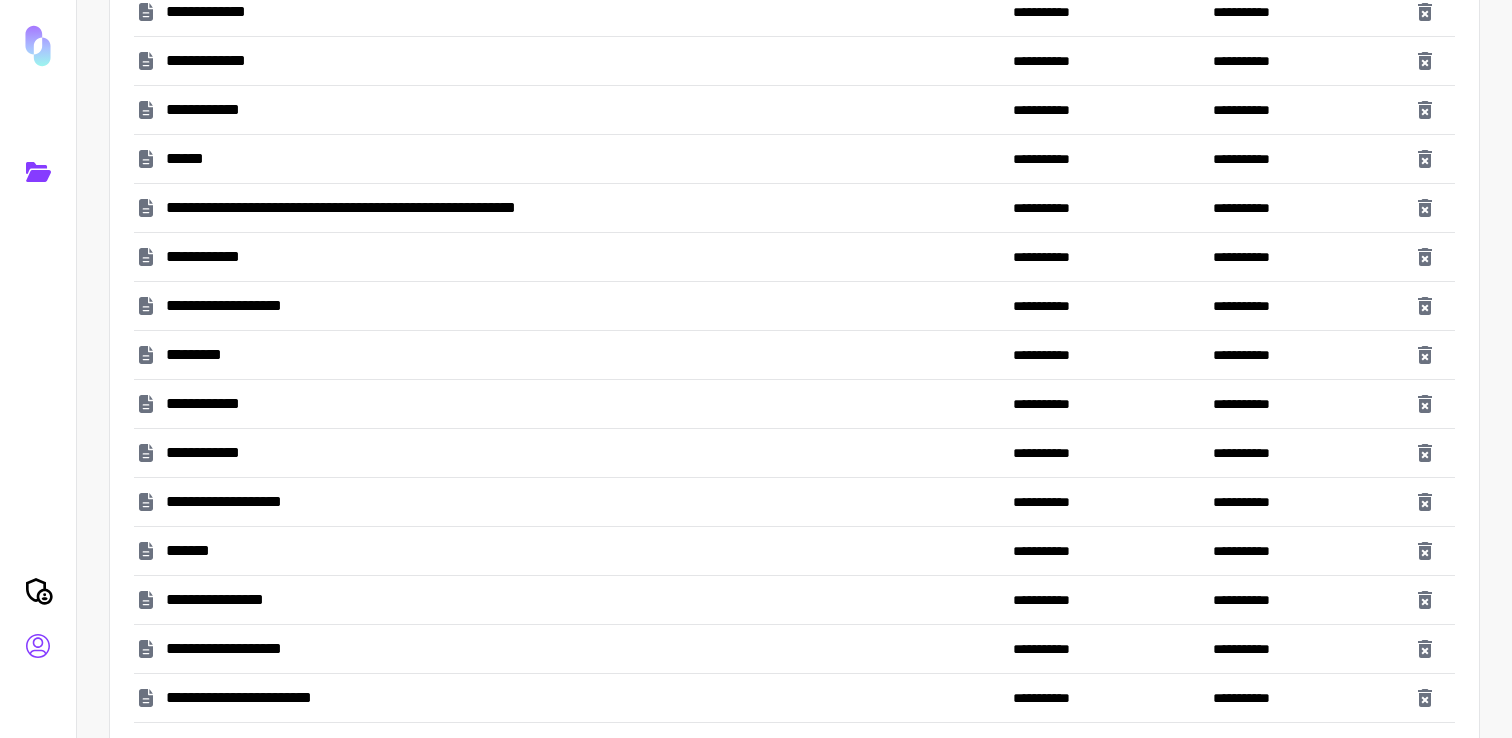 click 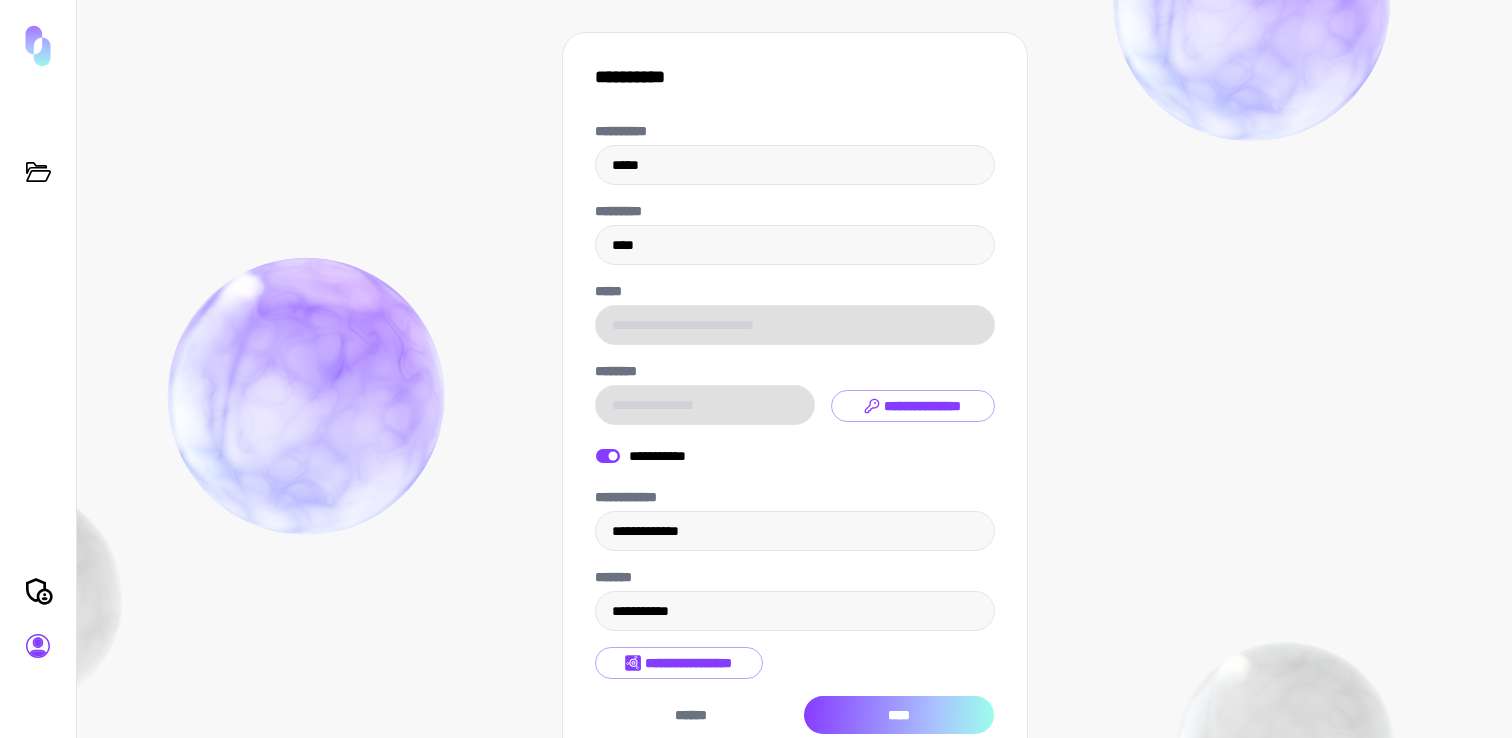scroll, scrollTop: 110, scrollLeft: 0, axis: vertical 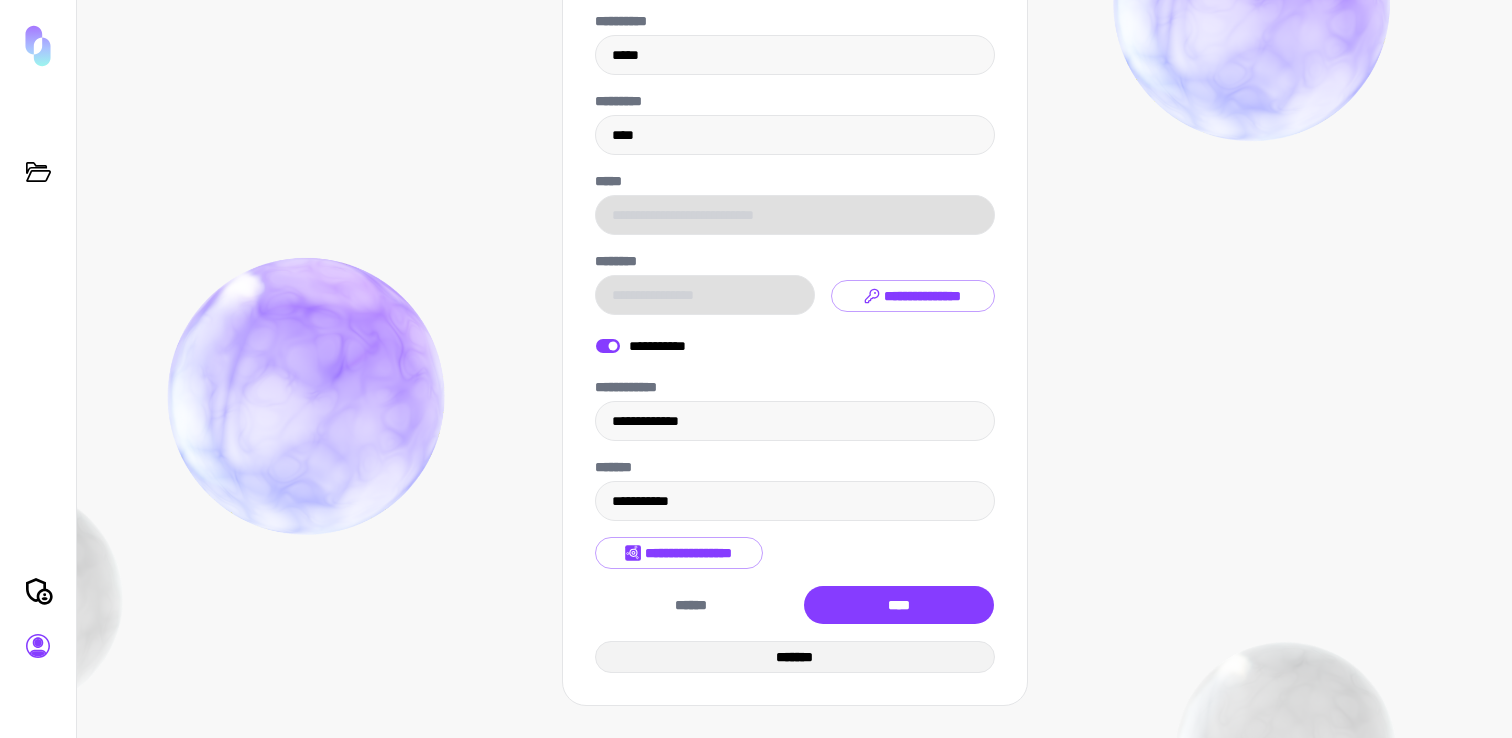 click on "*******" at bounding box center (795, 657) 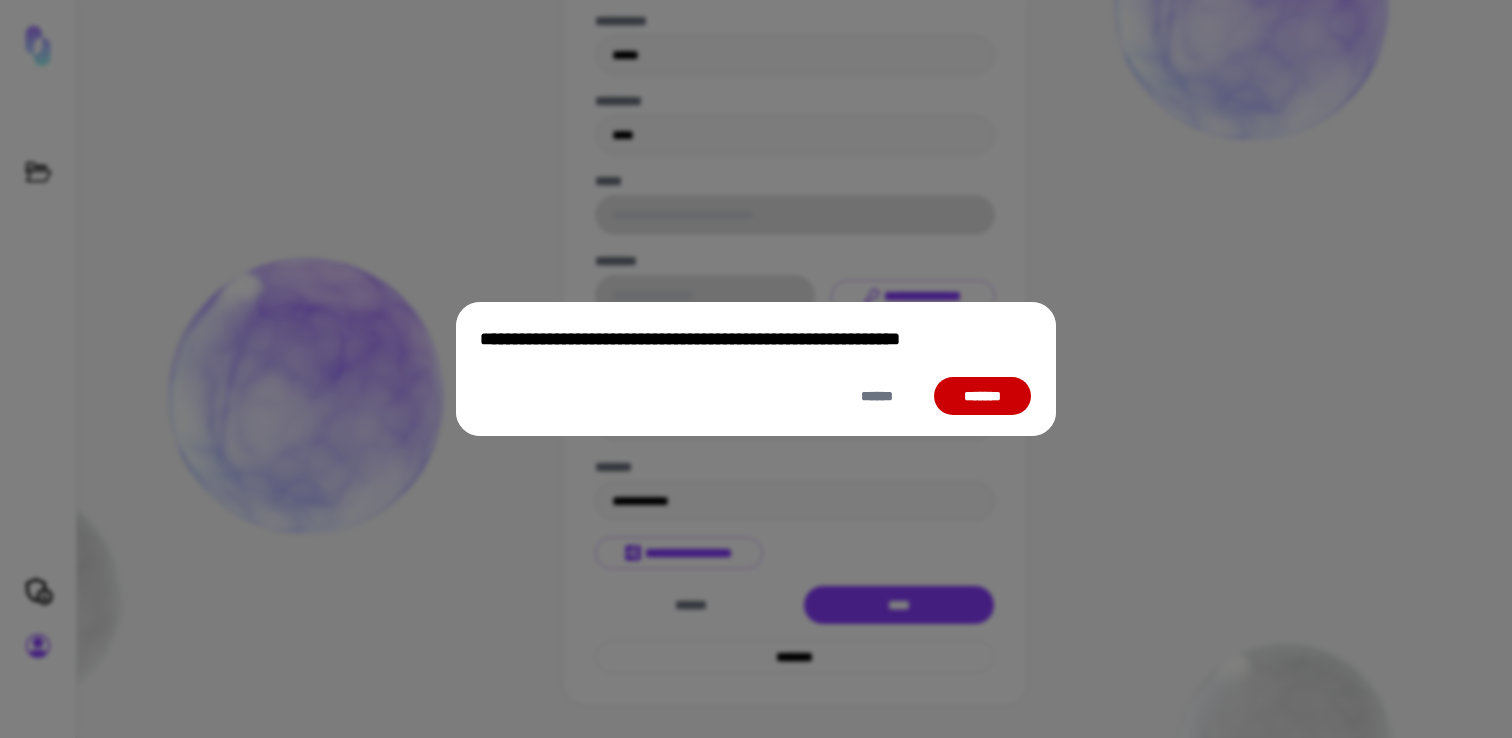 click on "*******" at bounding box center (982, 396) 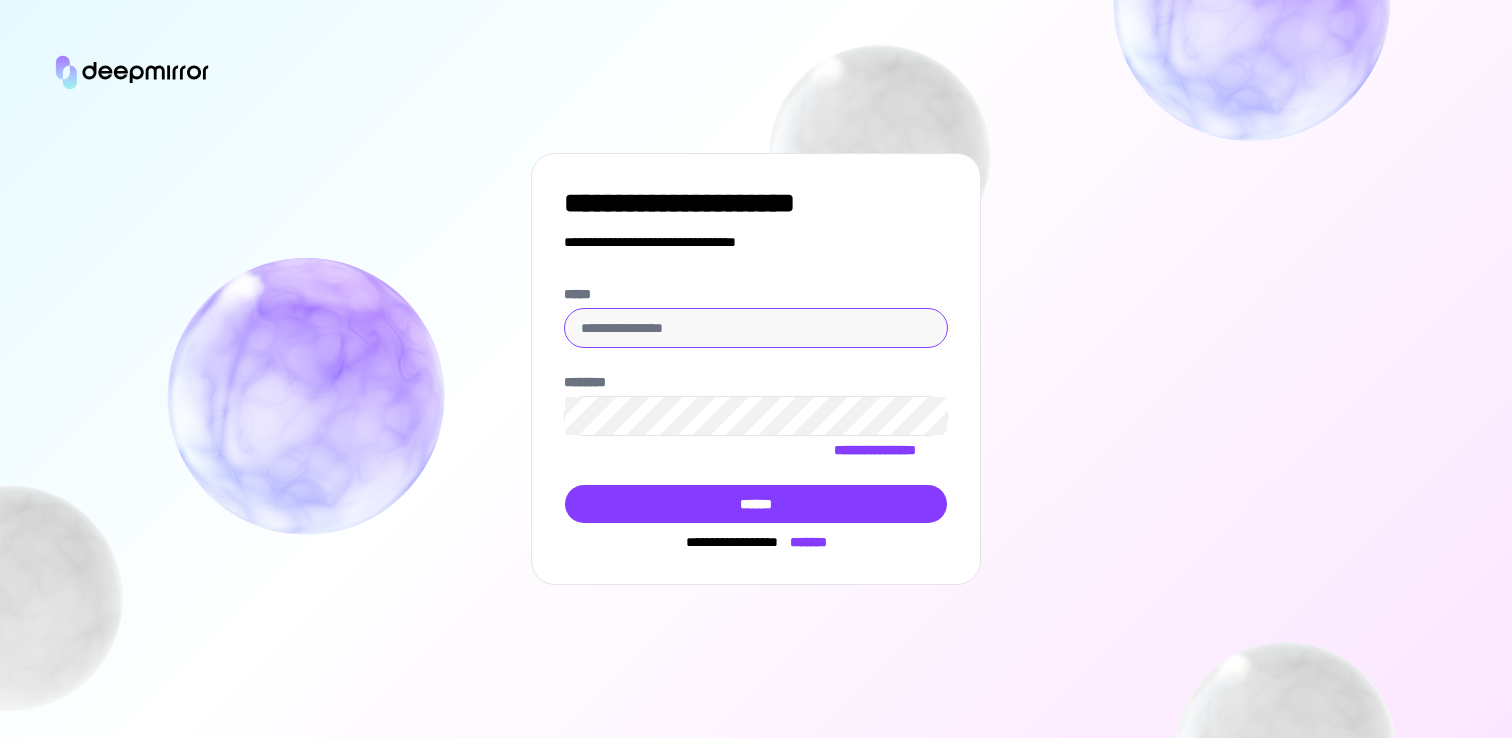 click on "*****" at bounding box center [756, 328] 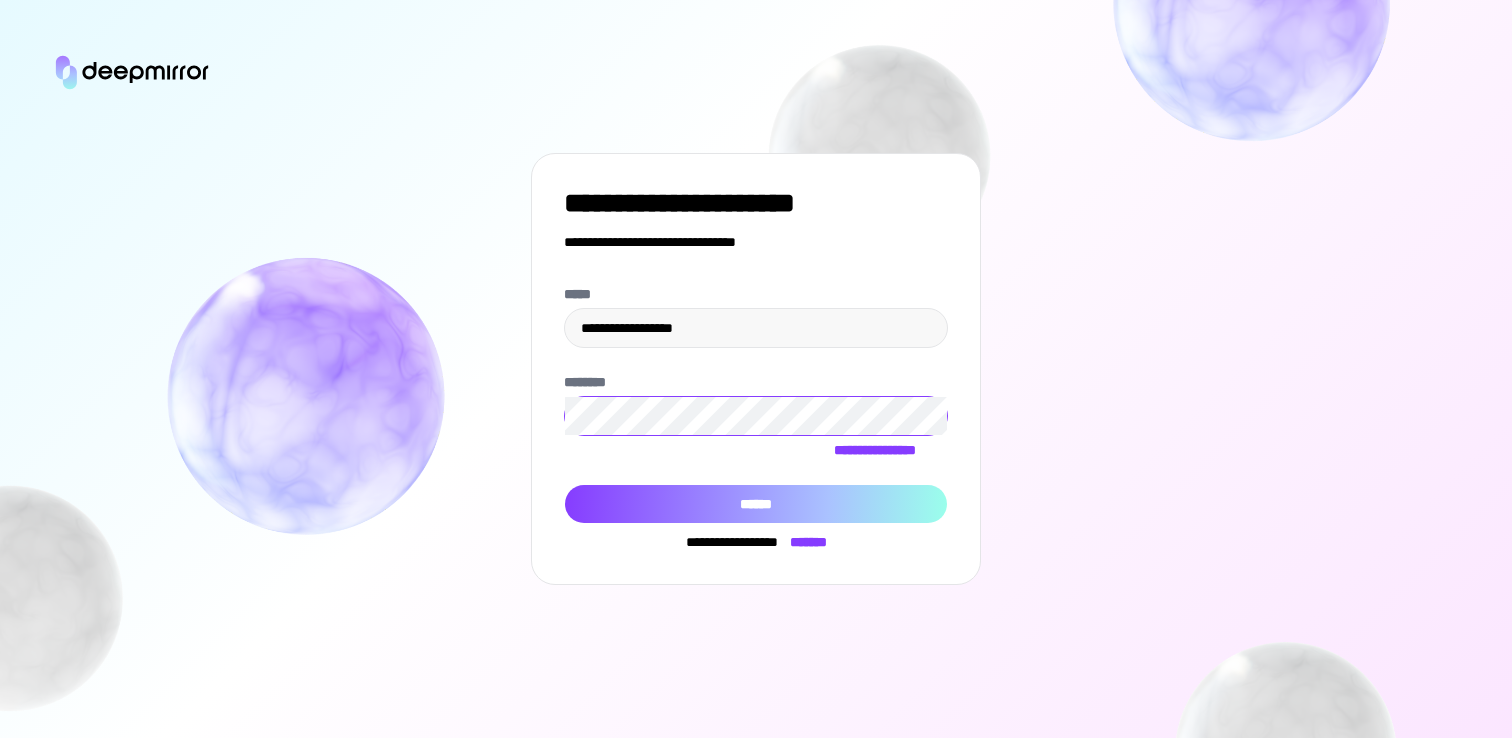 click on "******" at bounding box center (756, 504) 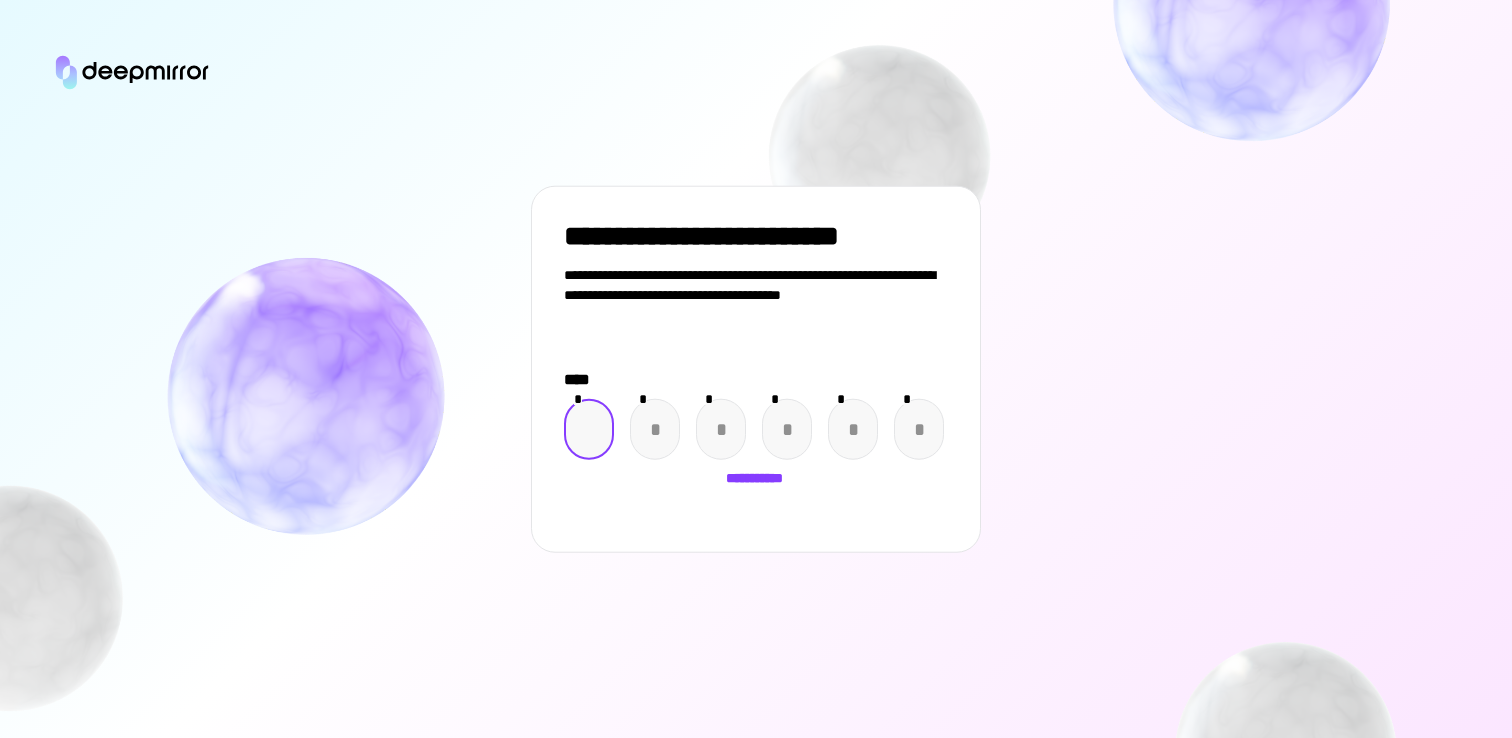 click at bounding box center [589, 429] 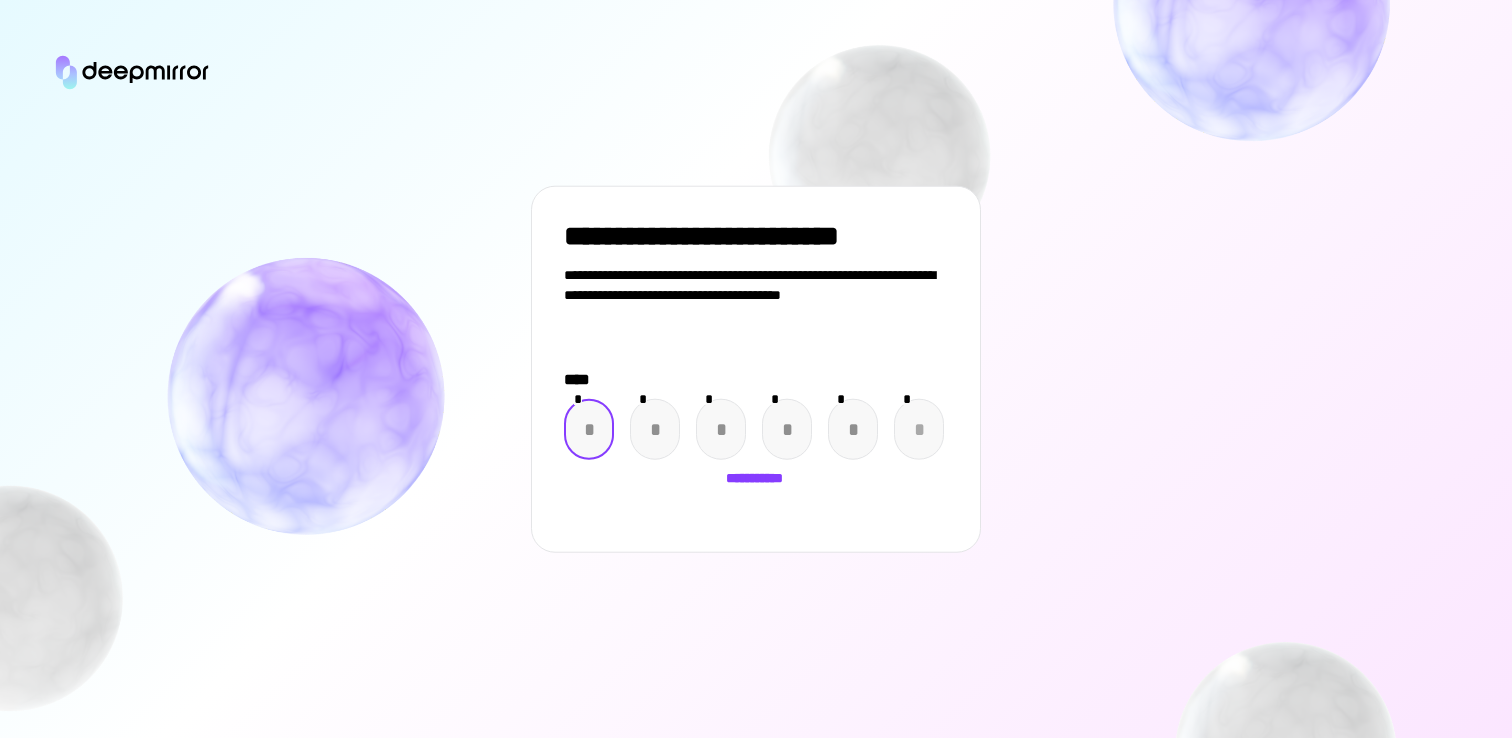 paste on "*" 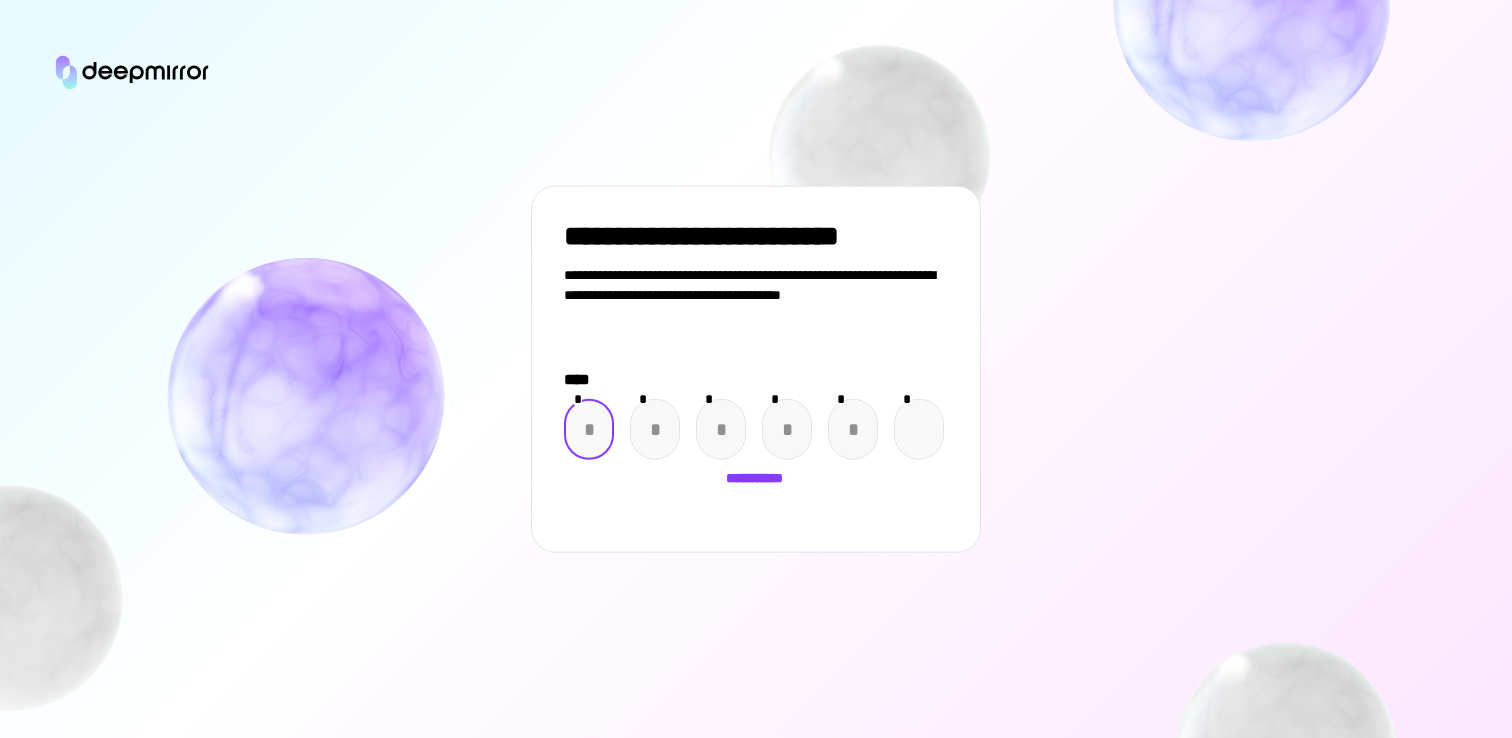 type on "*" 